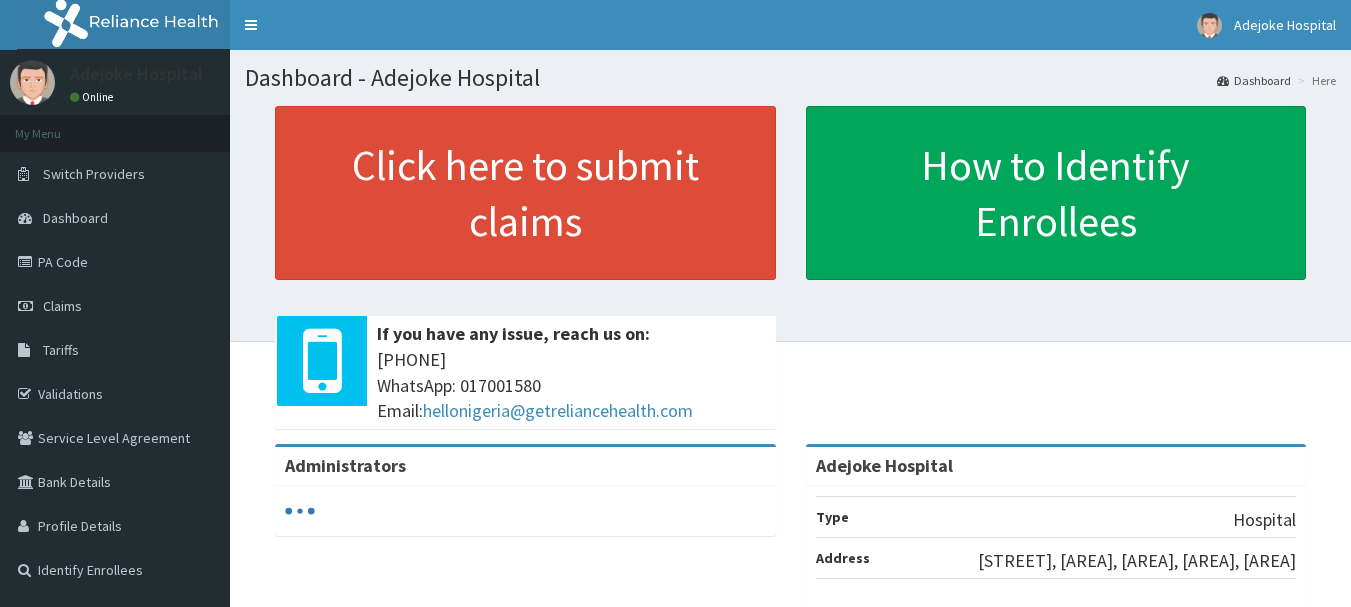 scroll, scrollTop: 0, scrollLeft: 0, axis: both 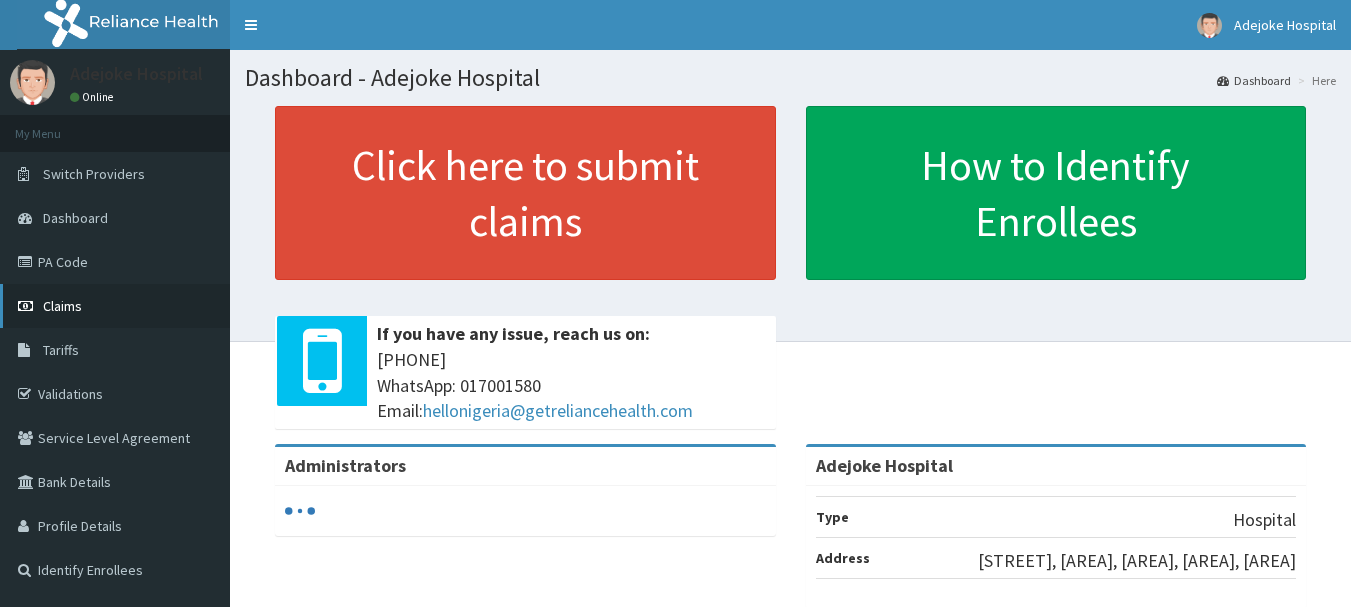 click on "Claims" at bounding box center [115, 306] 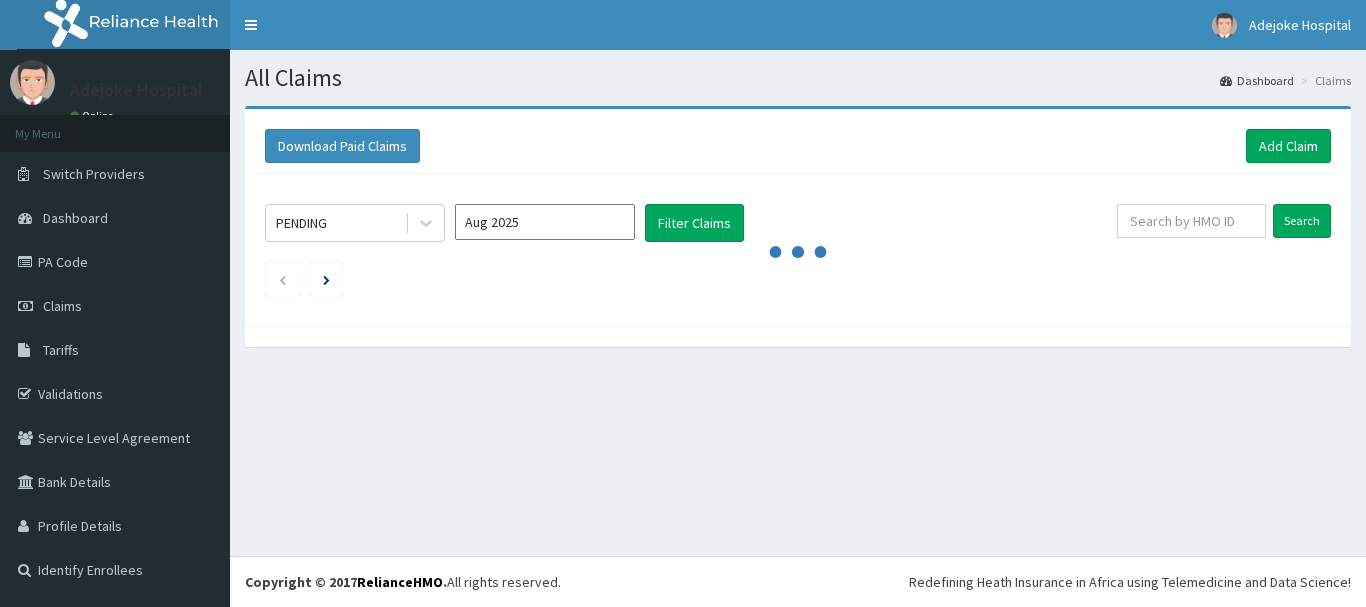 scroll, scrollTop: 0, scrollLeft: 0, axis: both 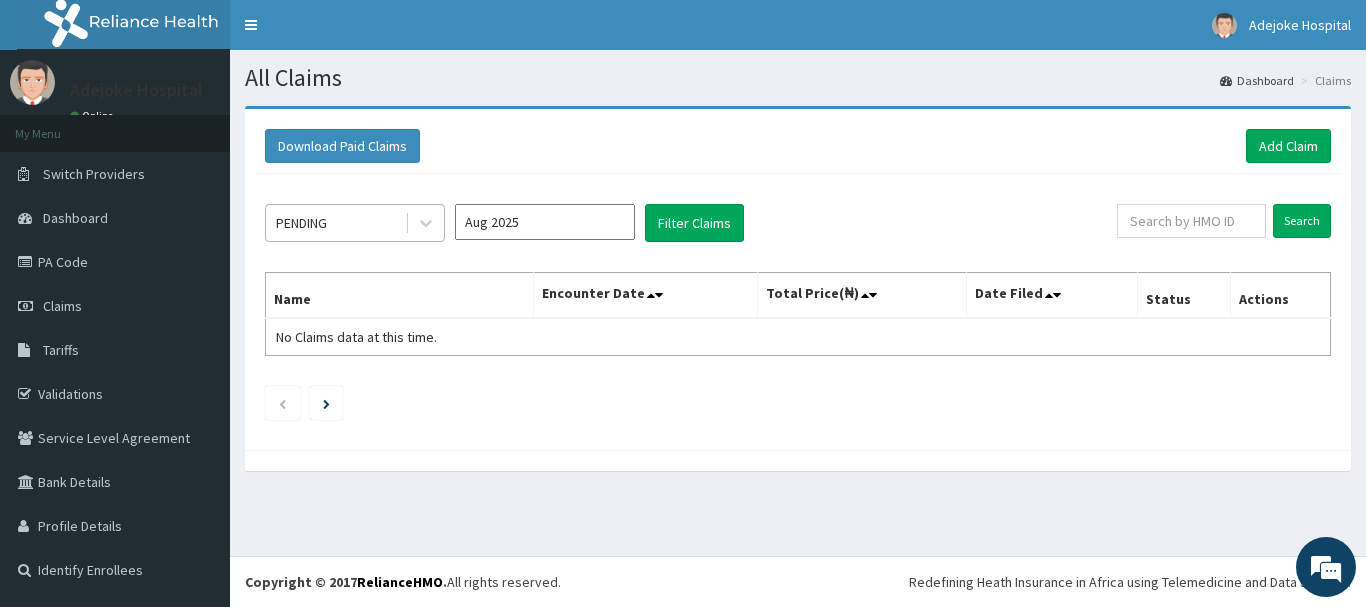 click on "PENDING" at bounding box center (335, 223) 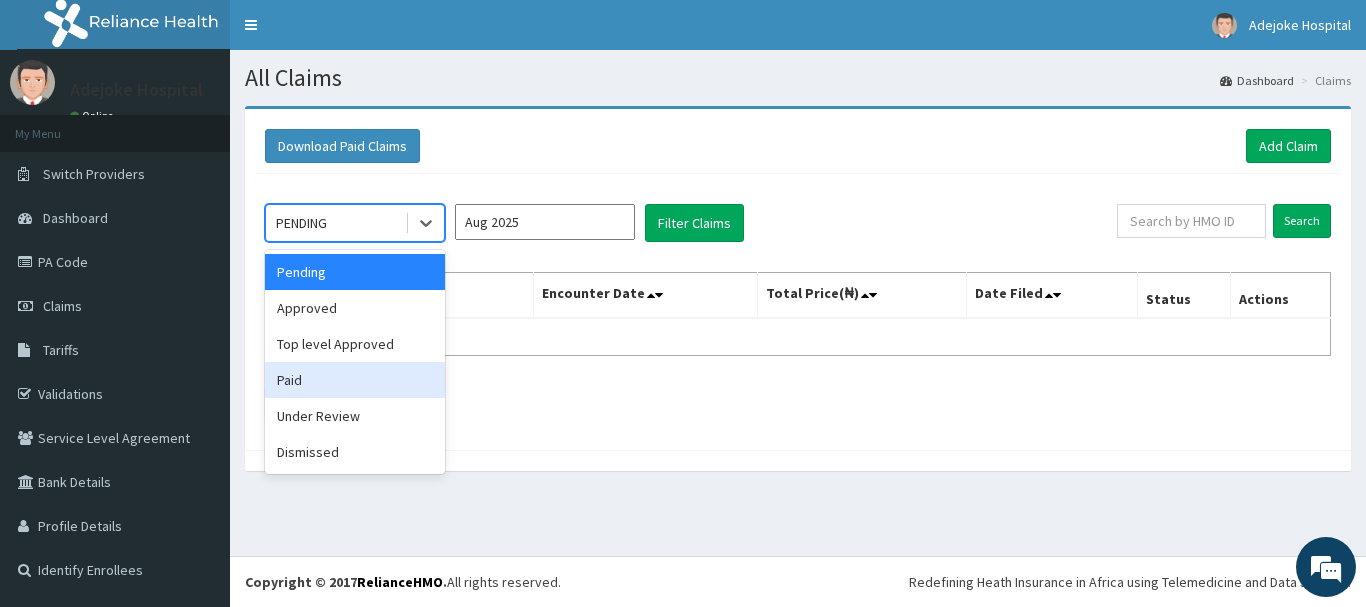 click on "Paid" at bounding box center (355, 380) 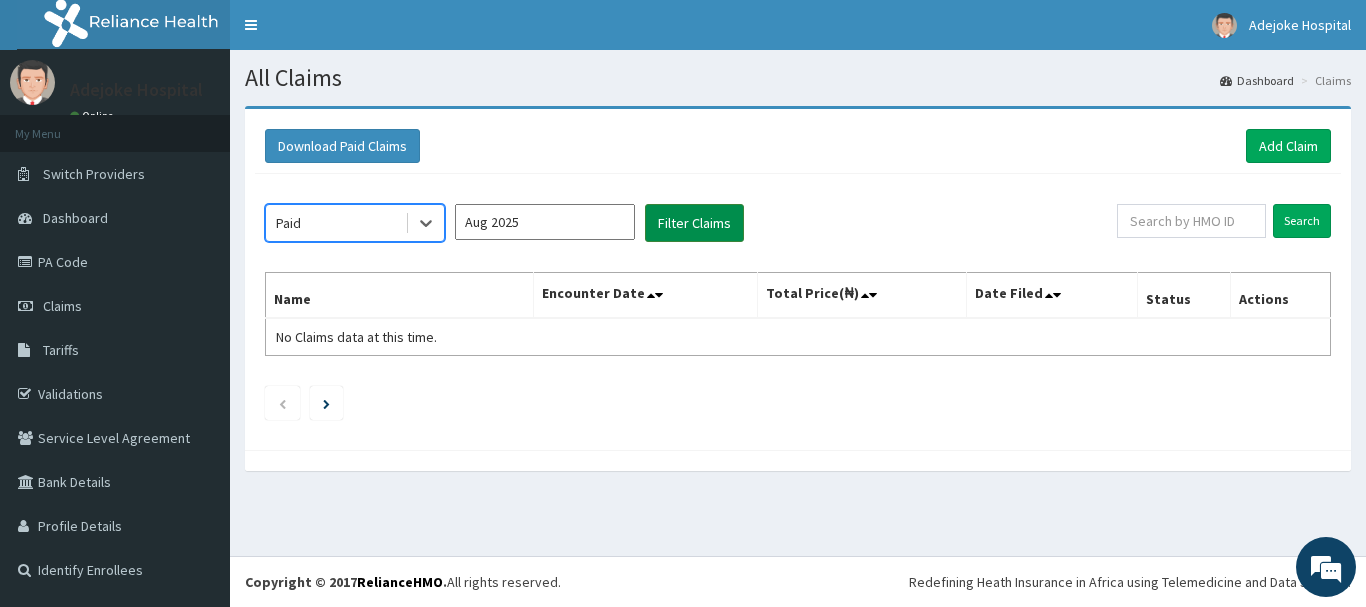 click on "Filter Claims" at bounding box center (694, 223) 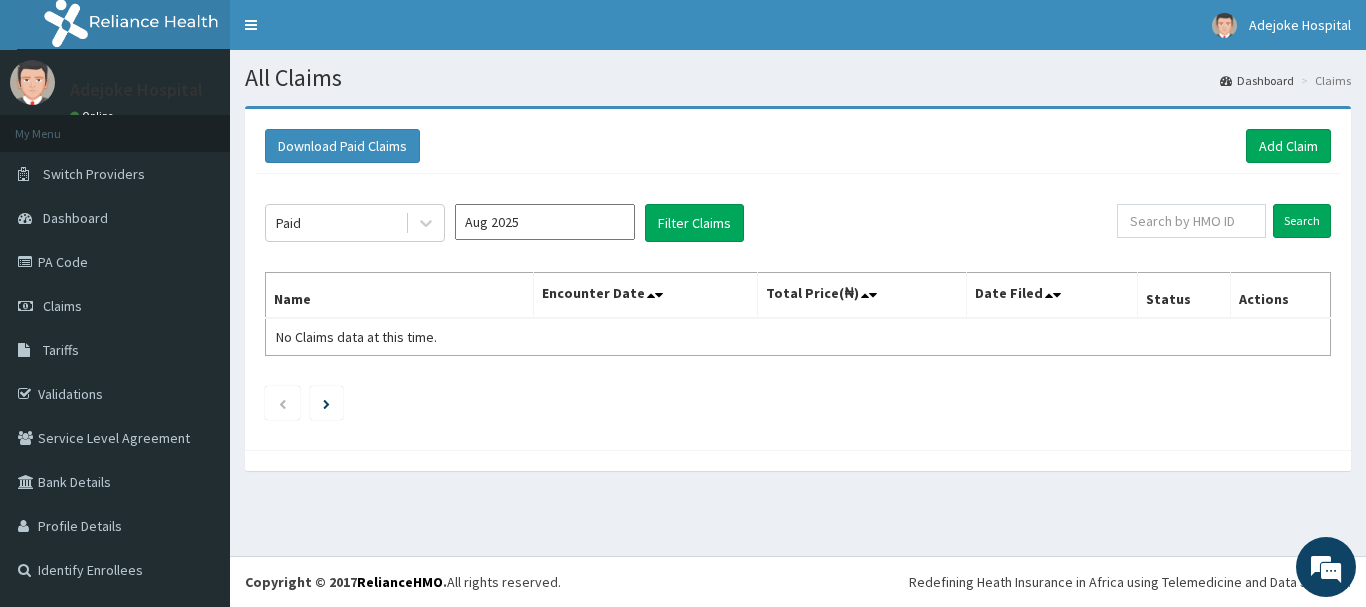 click on "Aug 2025" at bounding box center (545, 222) 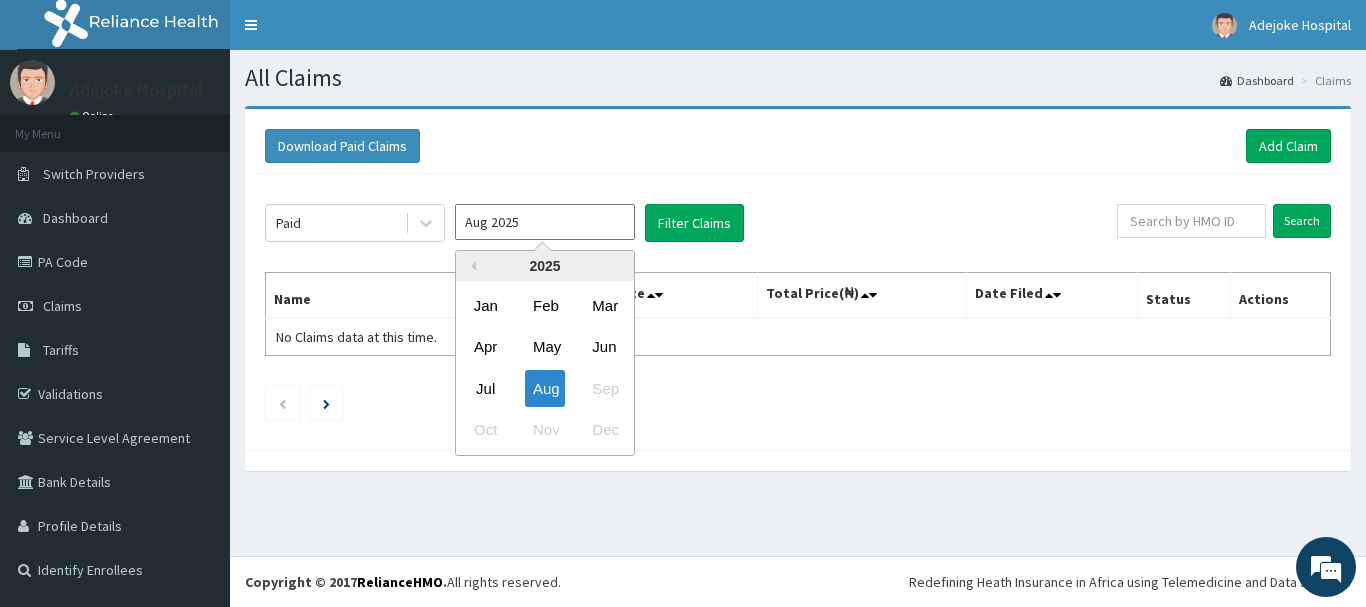 click on "2025" at bounding box center [545, 266] 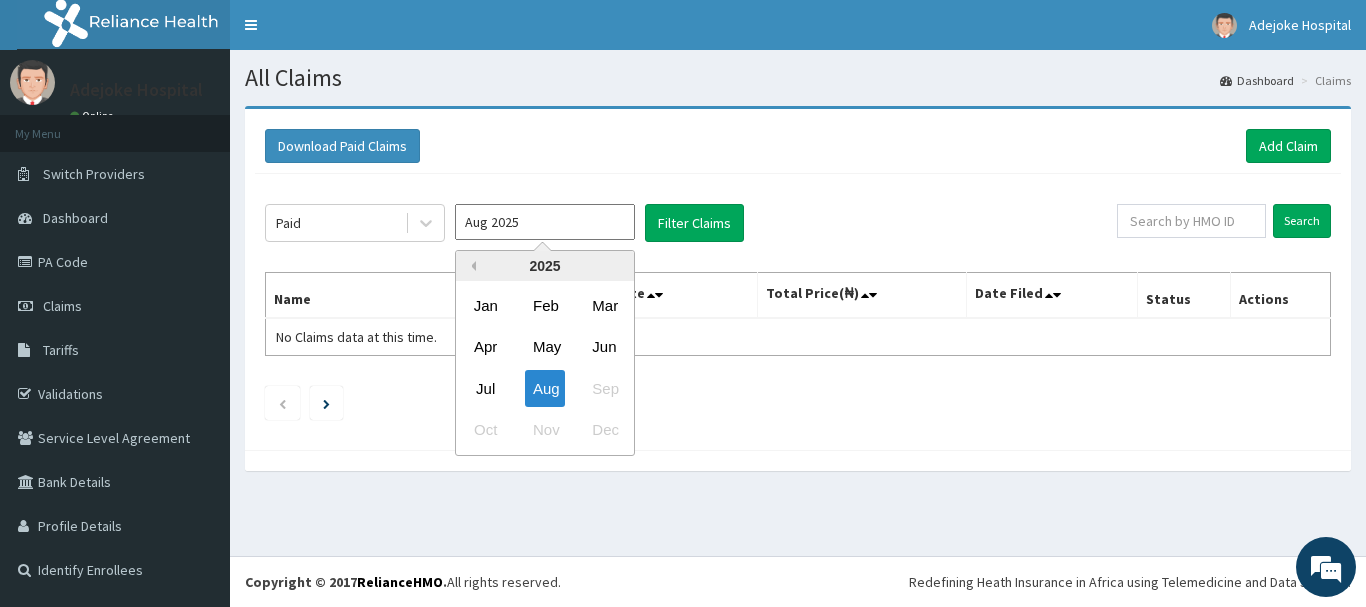 click on "Previous Year" at bounding box center (471, 266) 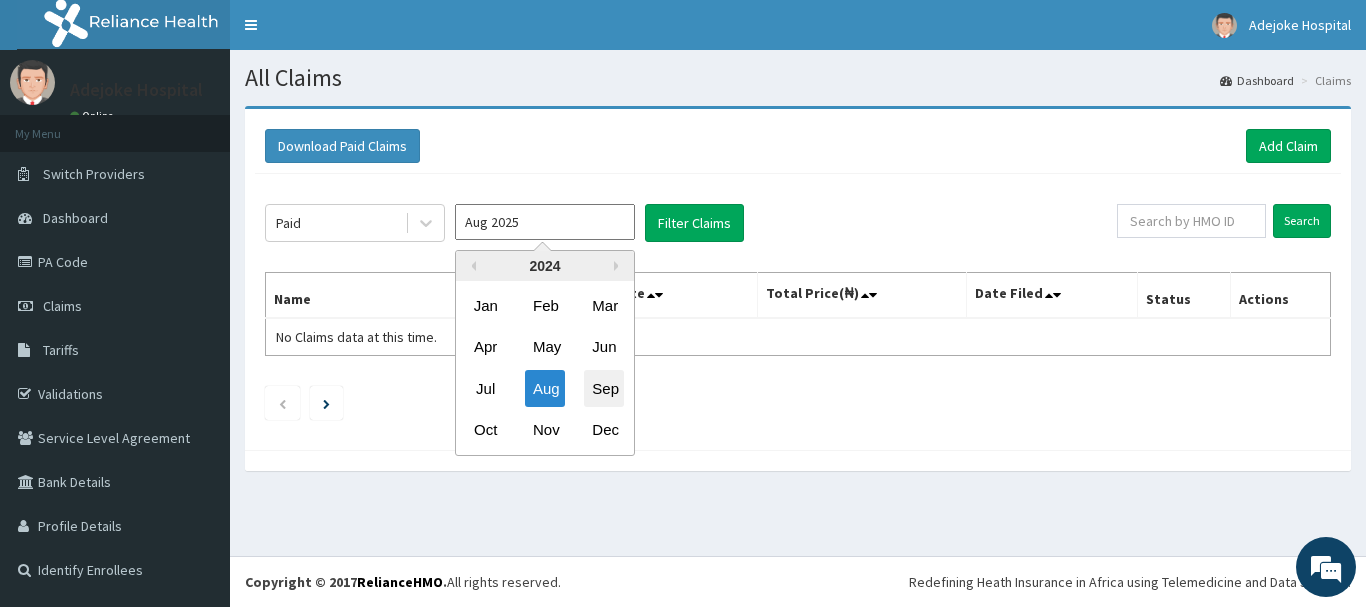click on "Sep" at bounding box center (604, 388) 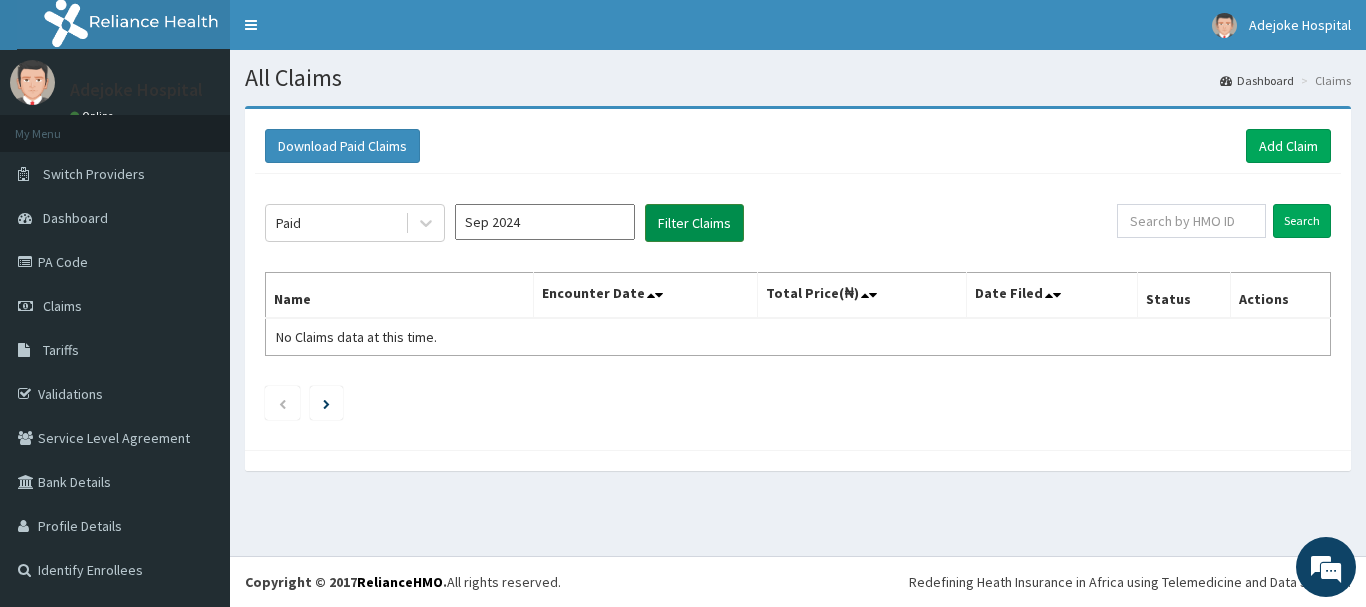 click on "Filter Claims" at bounding box center (694, 223) 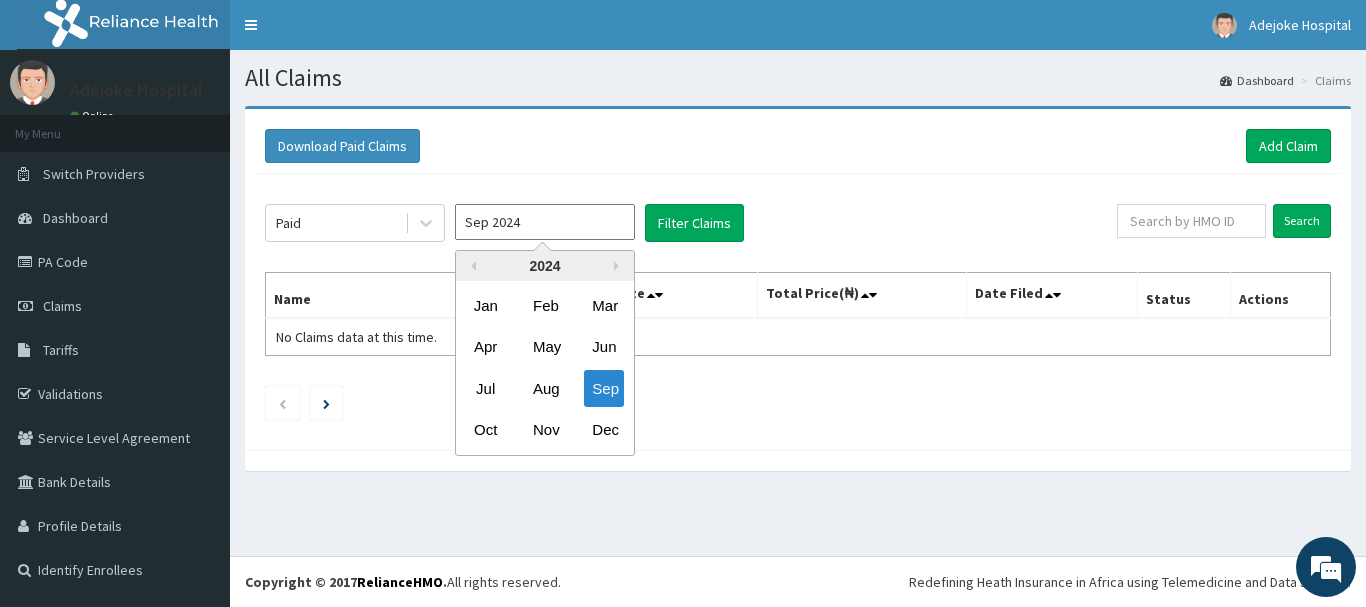 click on "Sep 2024" at bounding box center (545, 222) 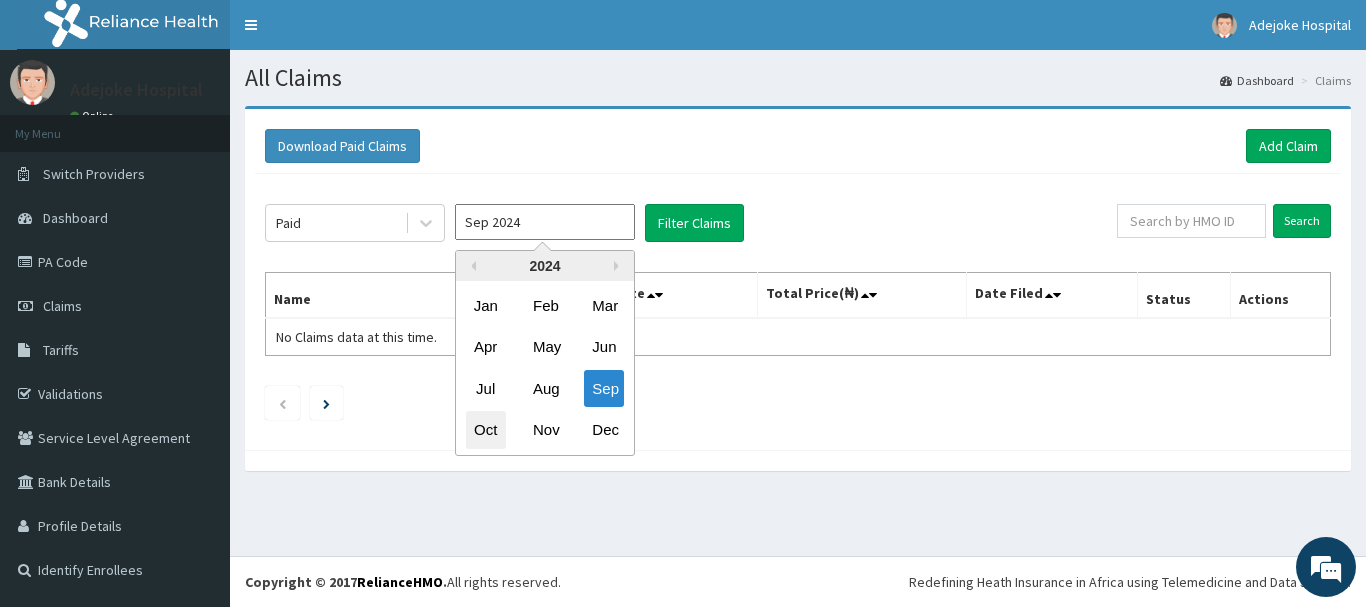 click on "Oct" at bounding box center [486, 430] 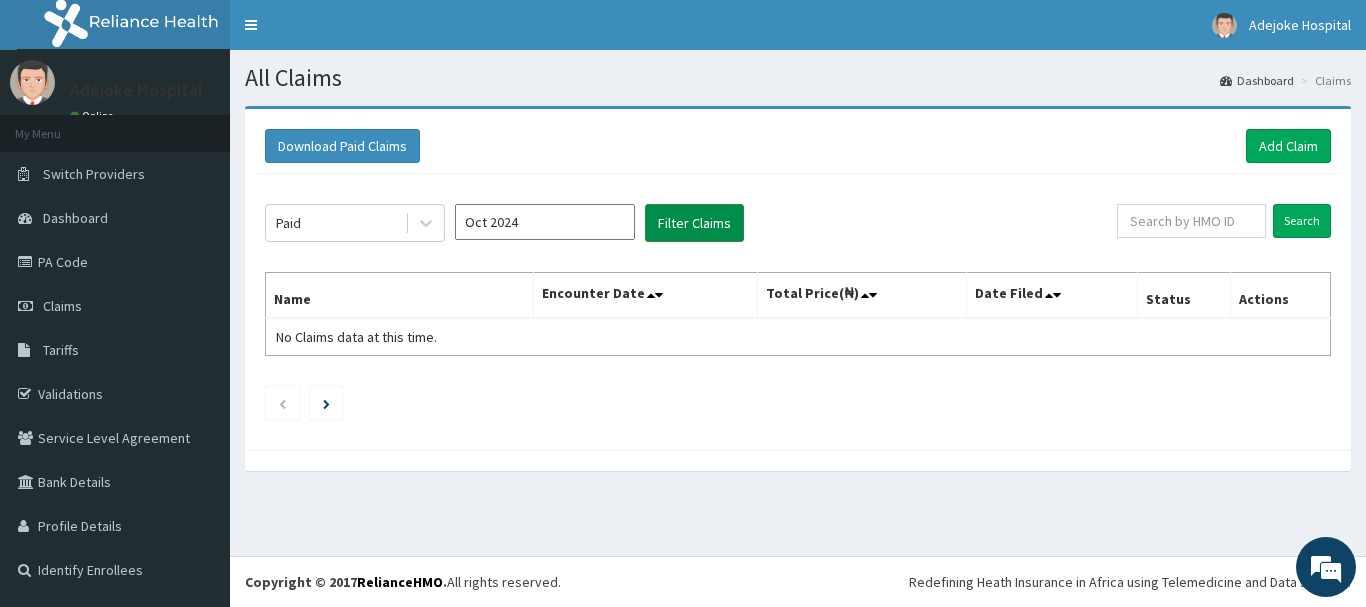 click on "Filter Claims" at bounding box center [694, 223] 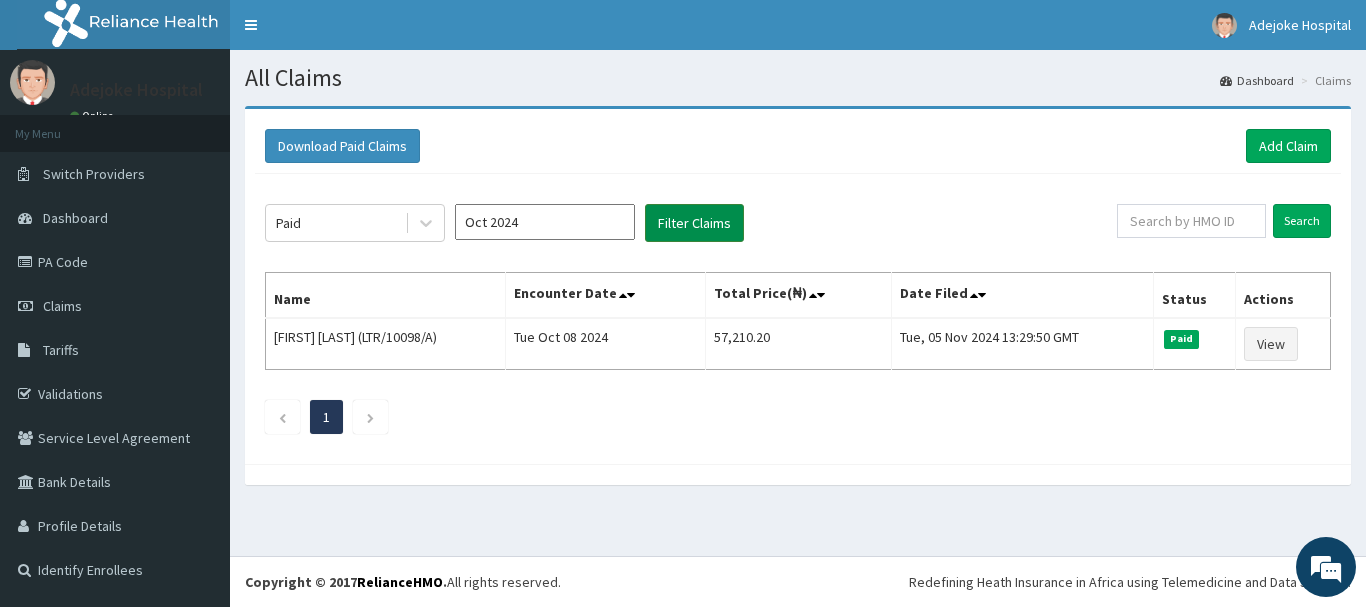 click on "Filter Claims" at bounding box center [694, 223] 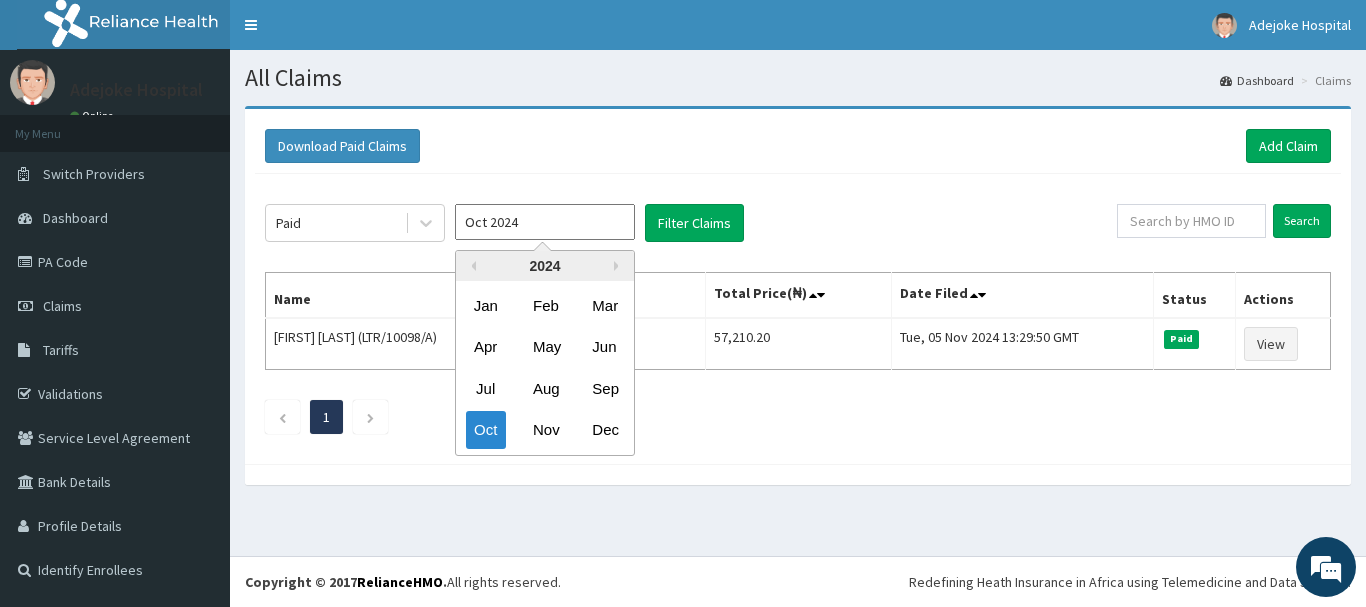click on "Oct 2024" at bounding box center [545, 222] 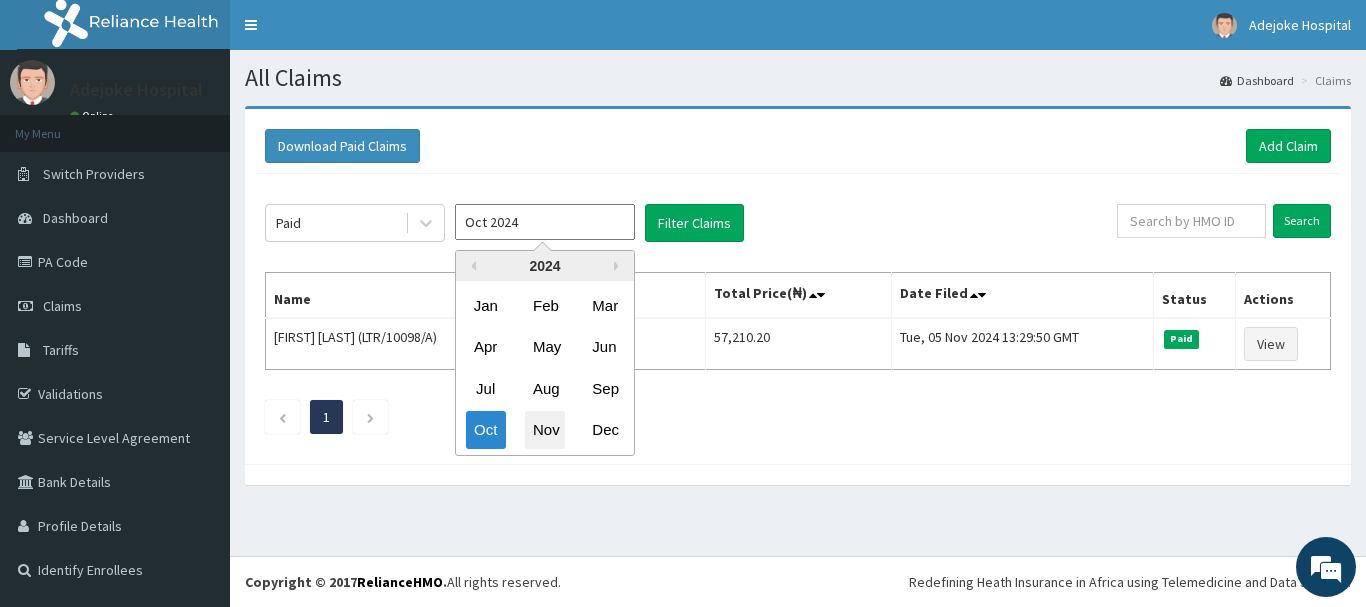 click on "Nov" at bounding box center (545, 430) 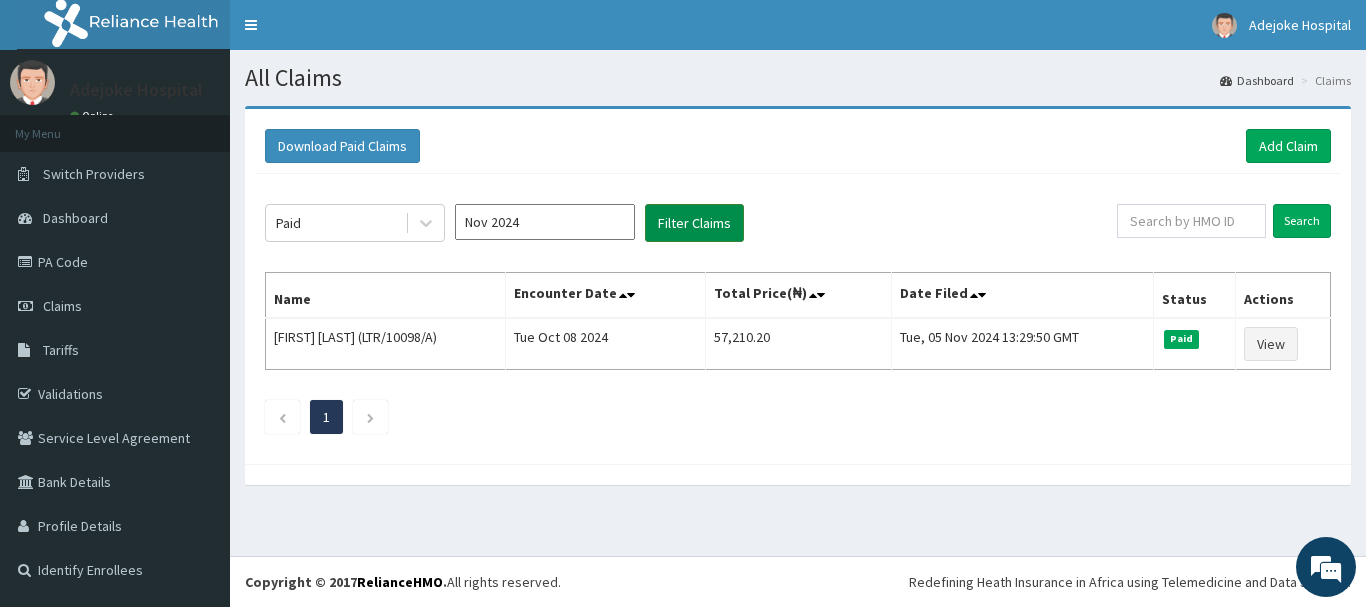 click on "Filter Claims" at bounding box center [694, 223] 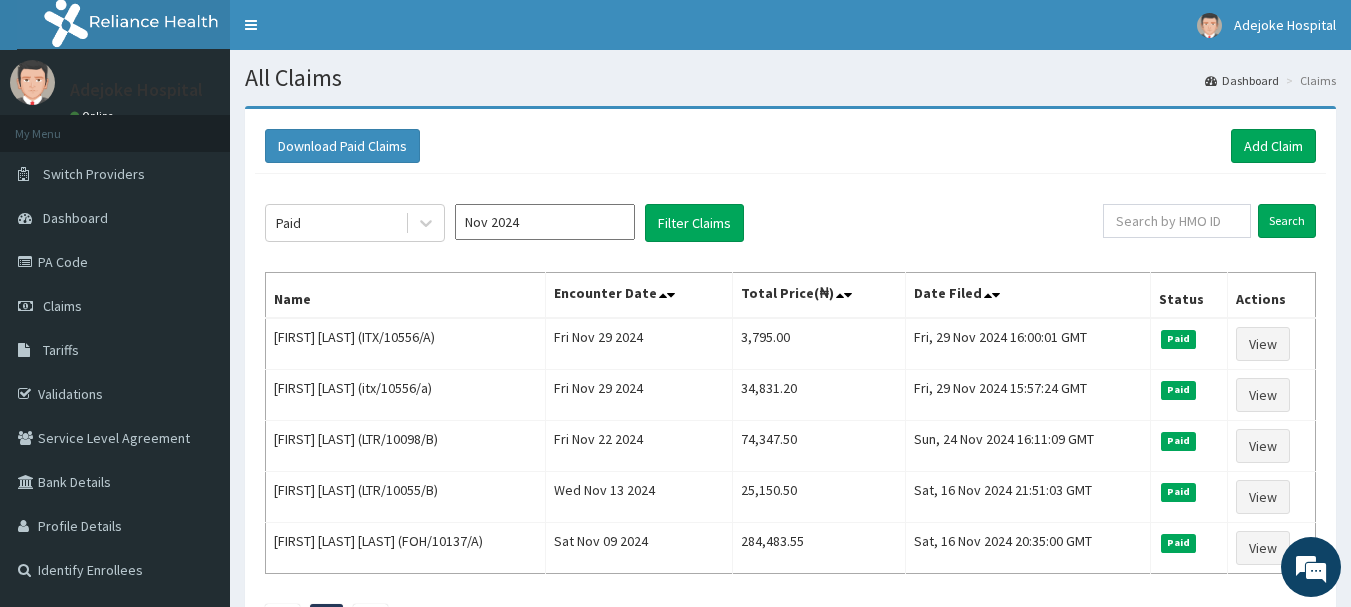 click on "Nov 2024" at bounding box center [545, 222] 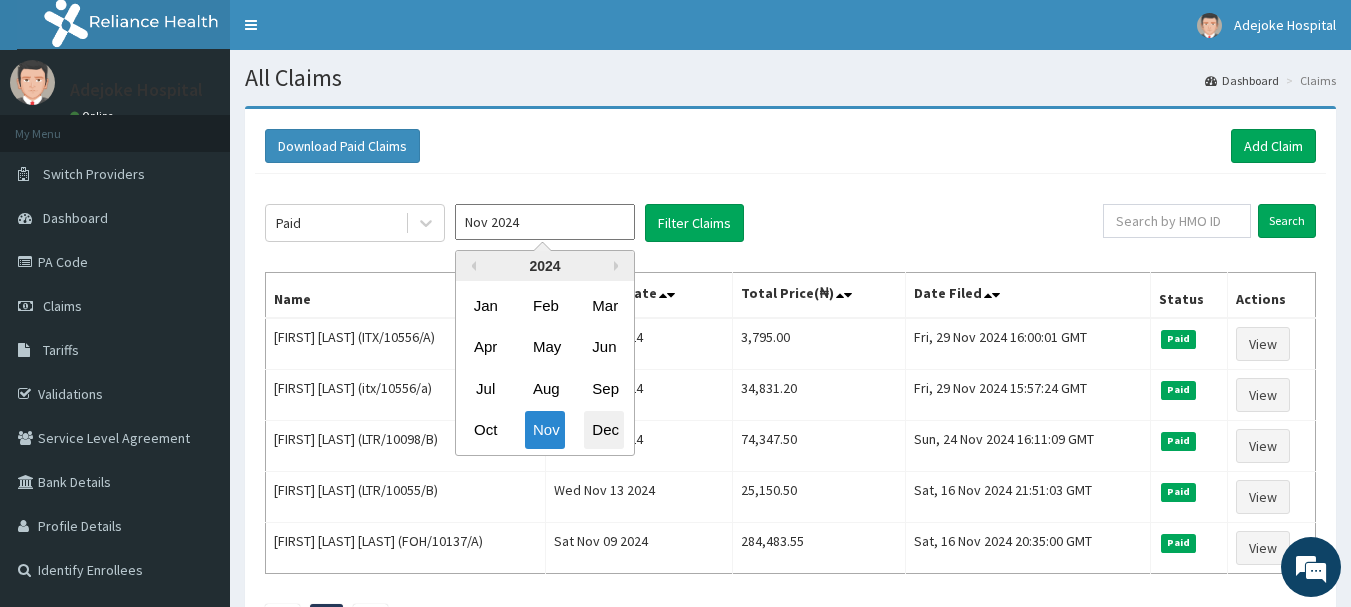 click on "Dec" at bounding box center (604, 430) 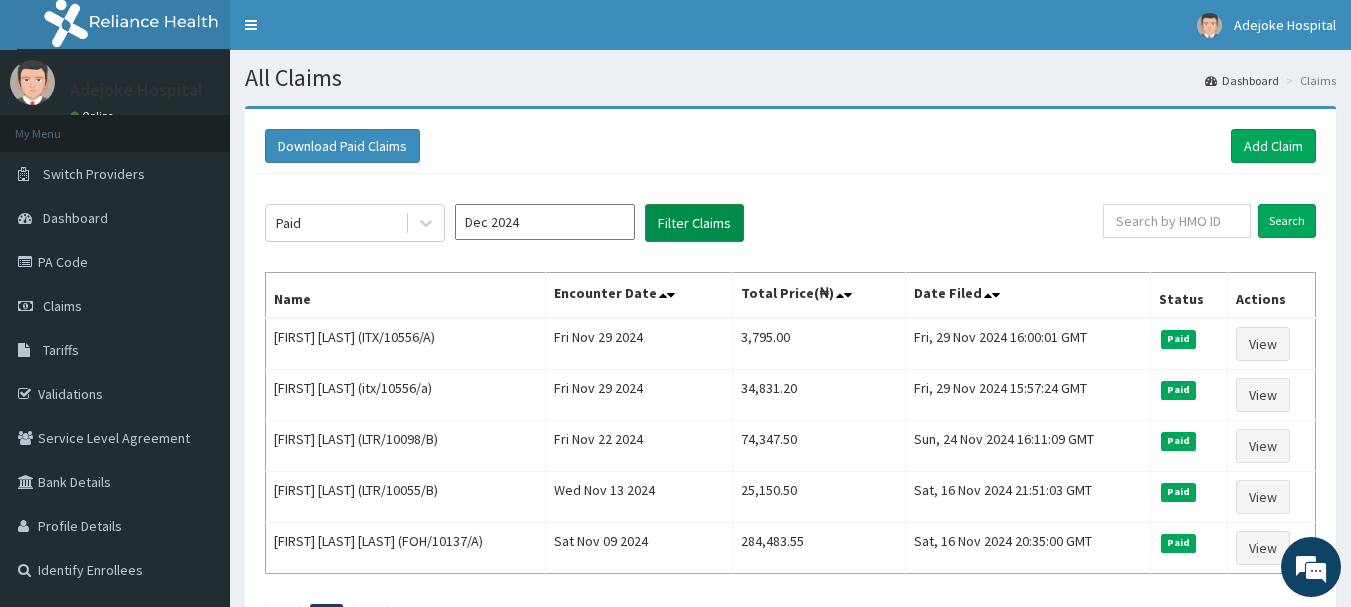 click on "Filter Claims" at bounding box center (694, 223) 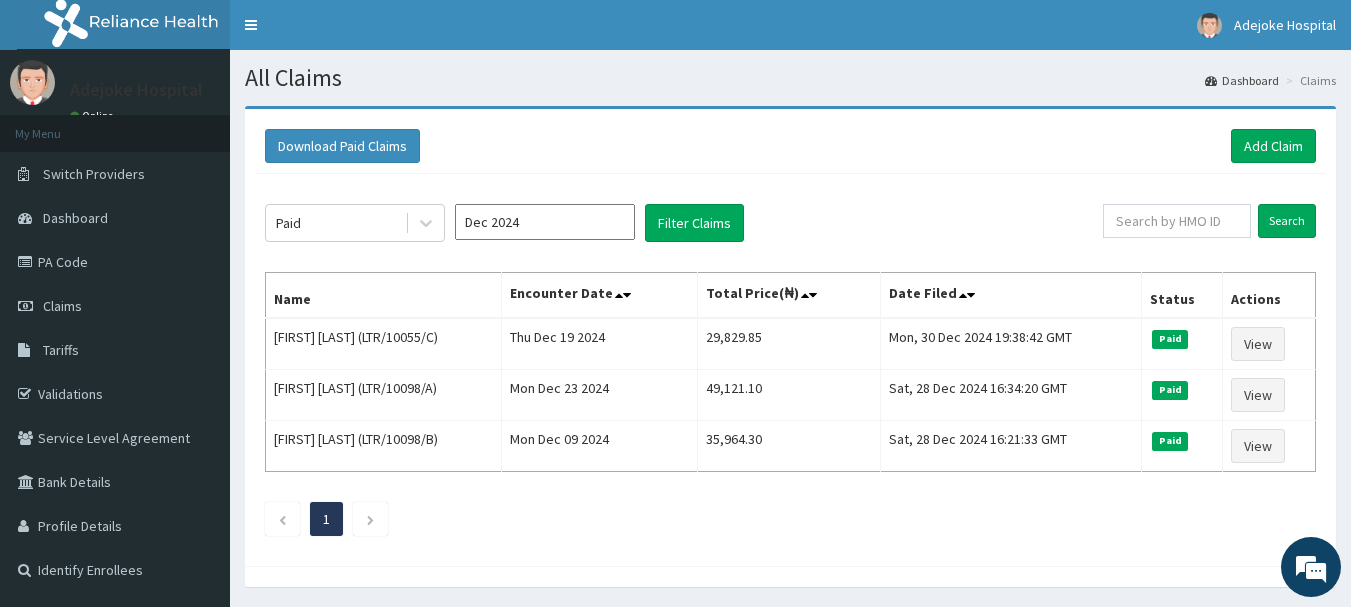 click on "Dec 2024" at bounding box center [545, 222] 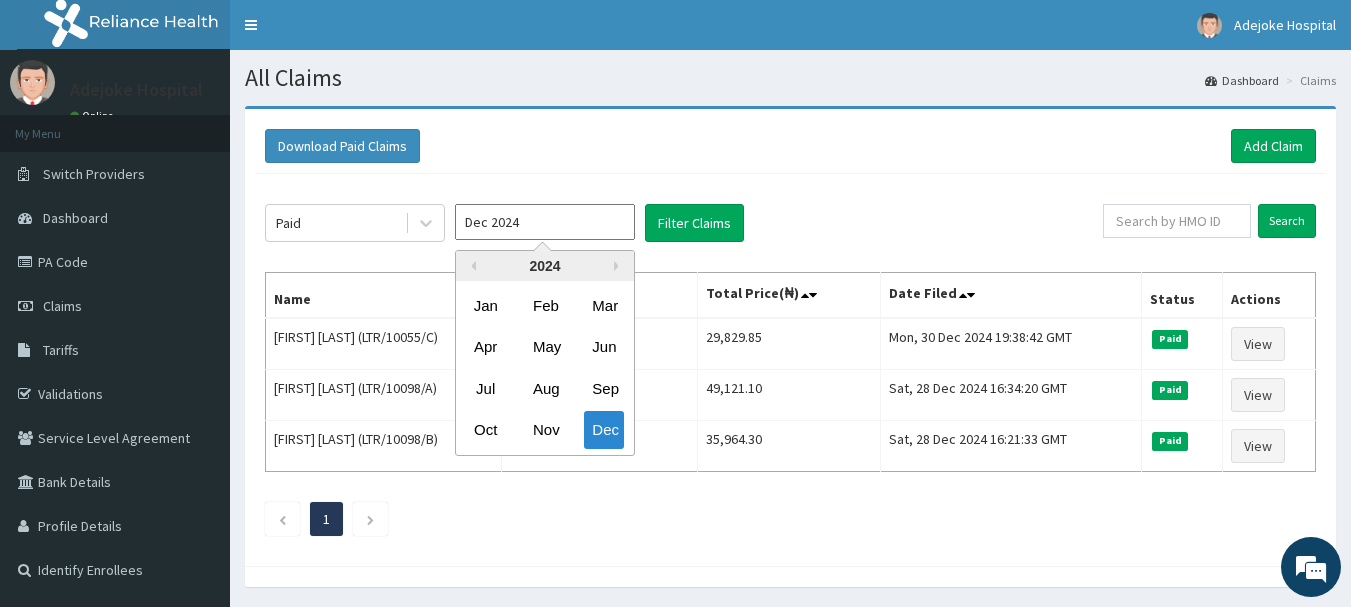 click on "2024" at bounding box center [545, 266] 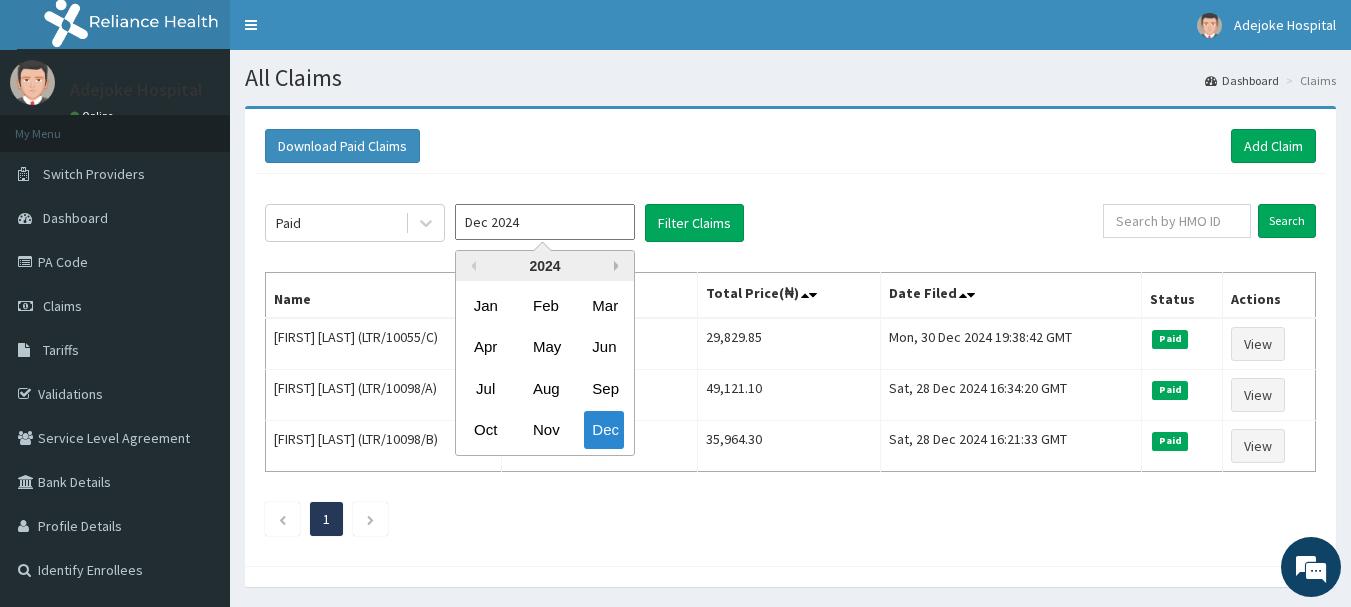 click on "Next Year" at bounding box center [619, 266] 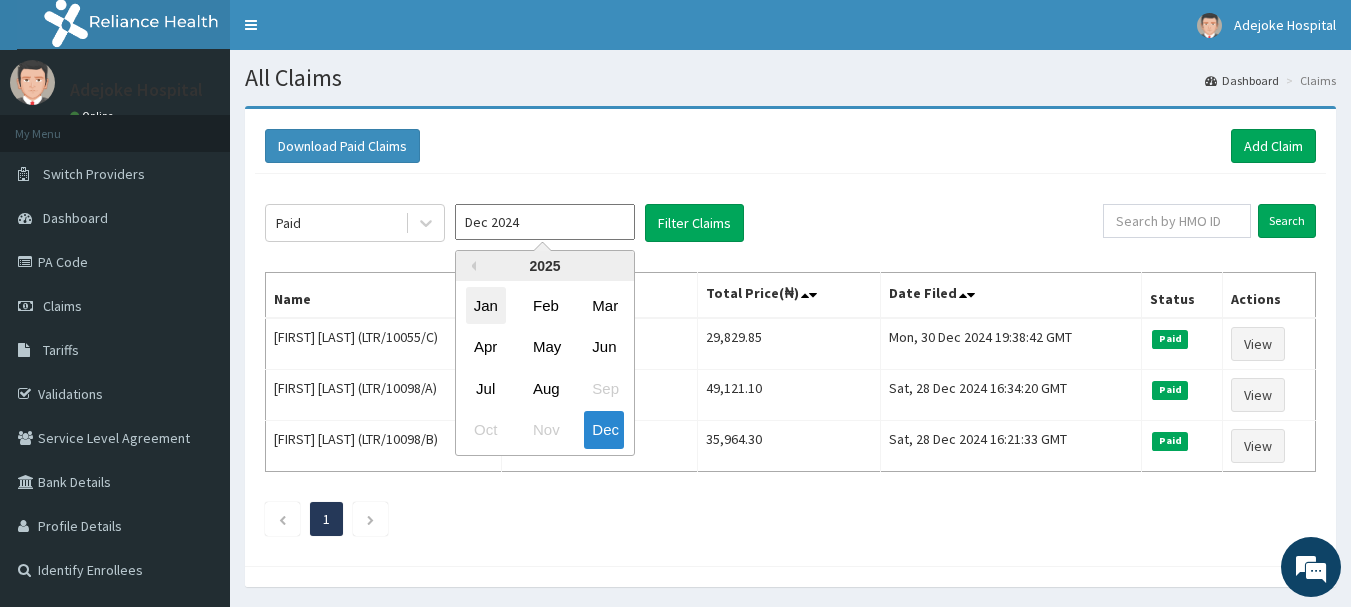 click on "Jan" at bounding box center (486, 305) 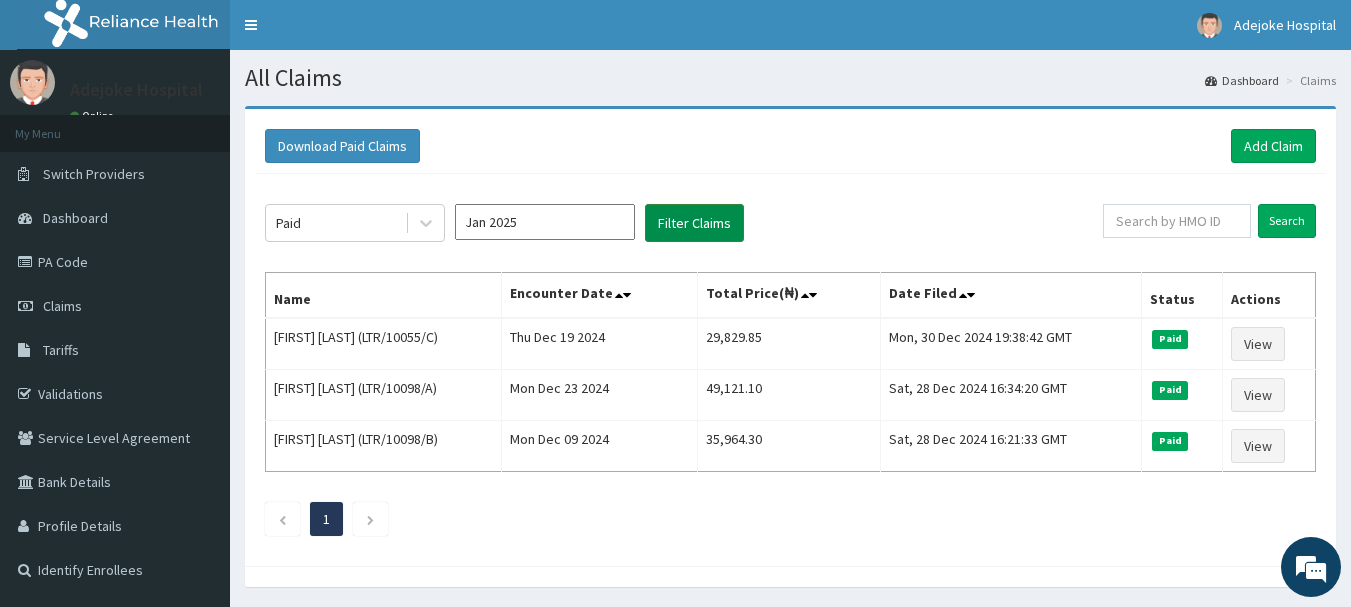 click on "Filter Claims" at bounding box center (694, 223) 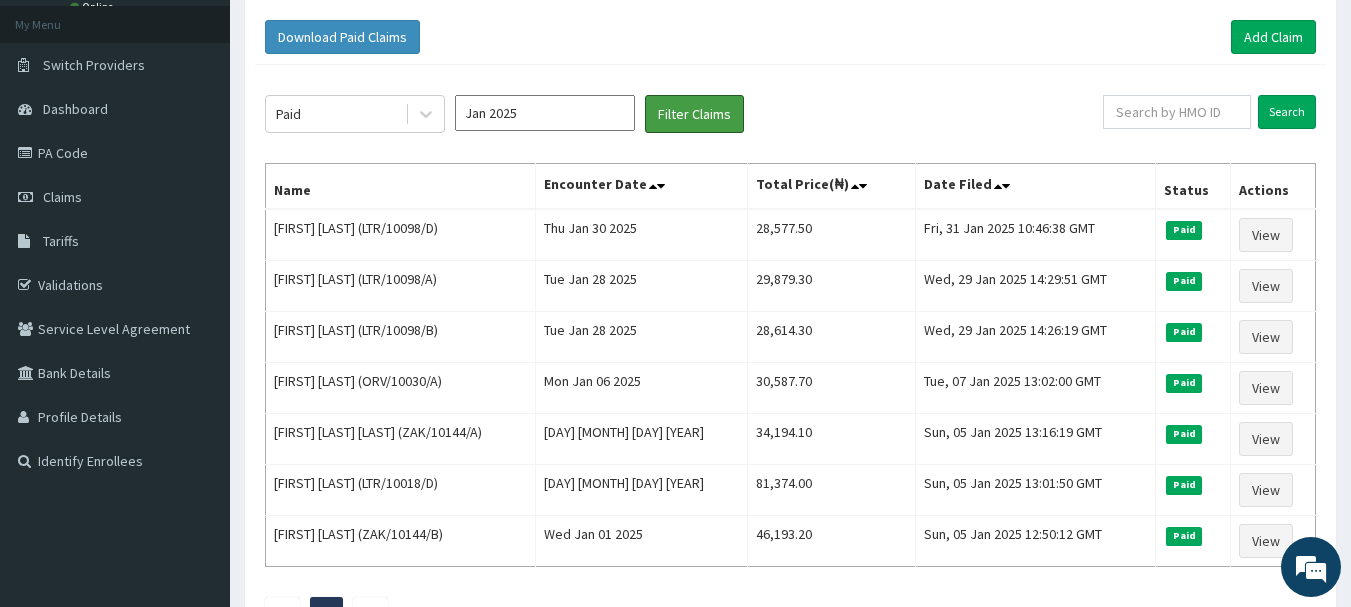 scroll, scrollTop: 117, scrollLeft: 0, axis: vertical 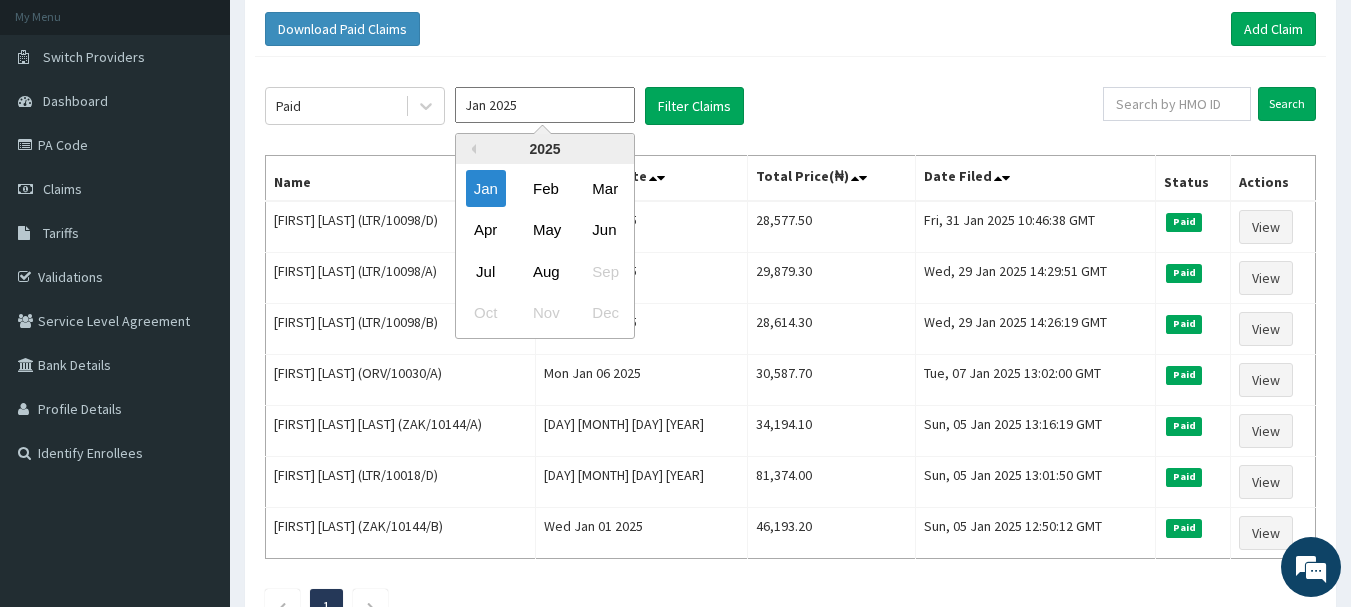 click on "Jan 2025" at bounding box center (545, 105) 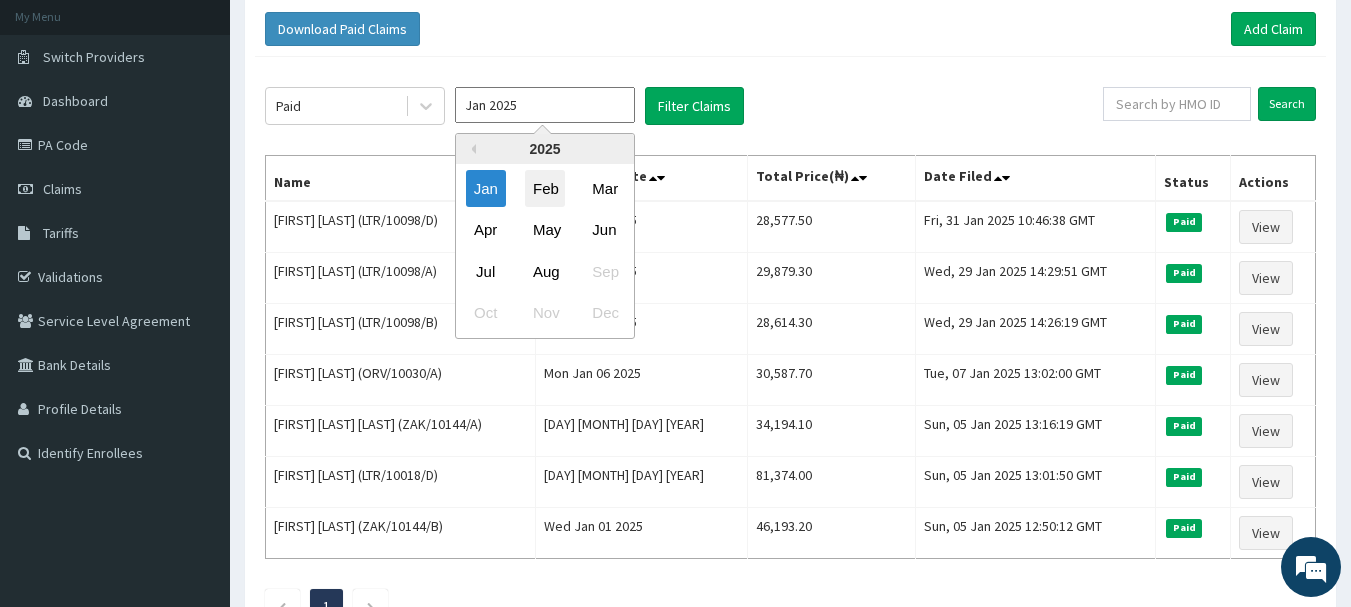 click on "Feb" at bounding box center (545, 188) 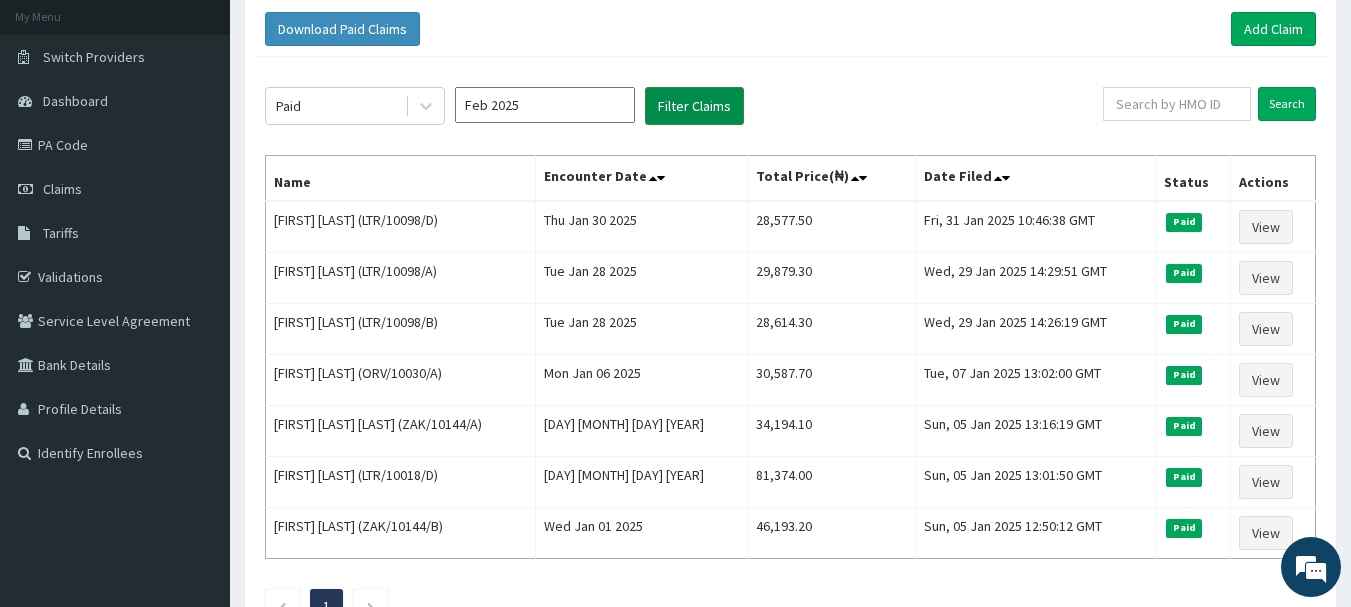 click on "Filter Claims" at bounding box center [694, 106] 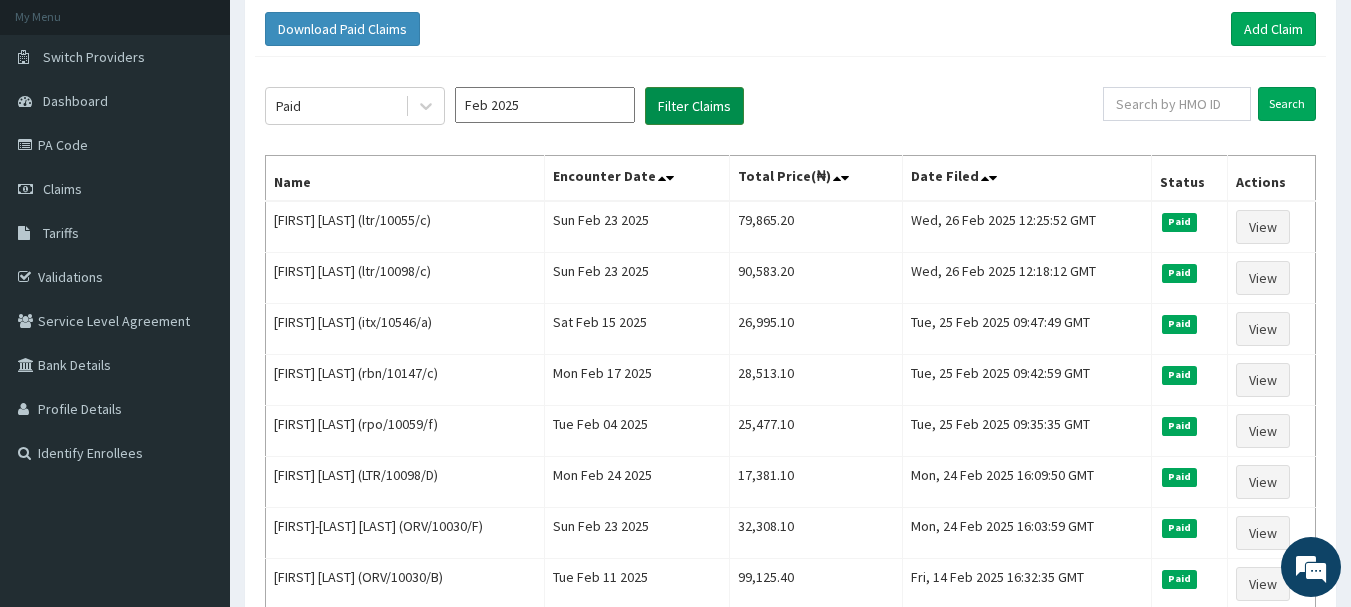 click on "Filter Claims" at bounding box center [694, 106] 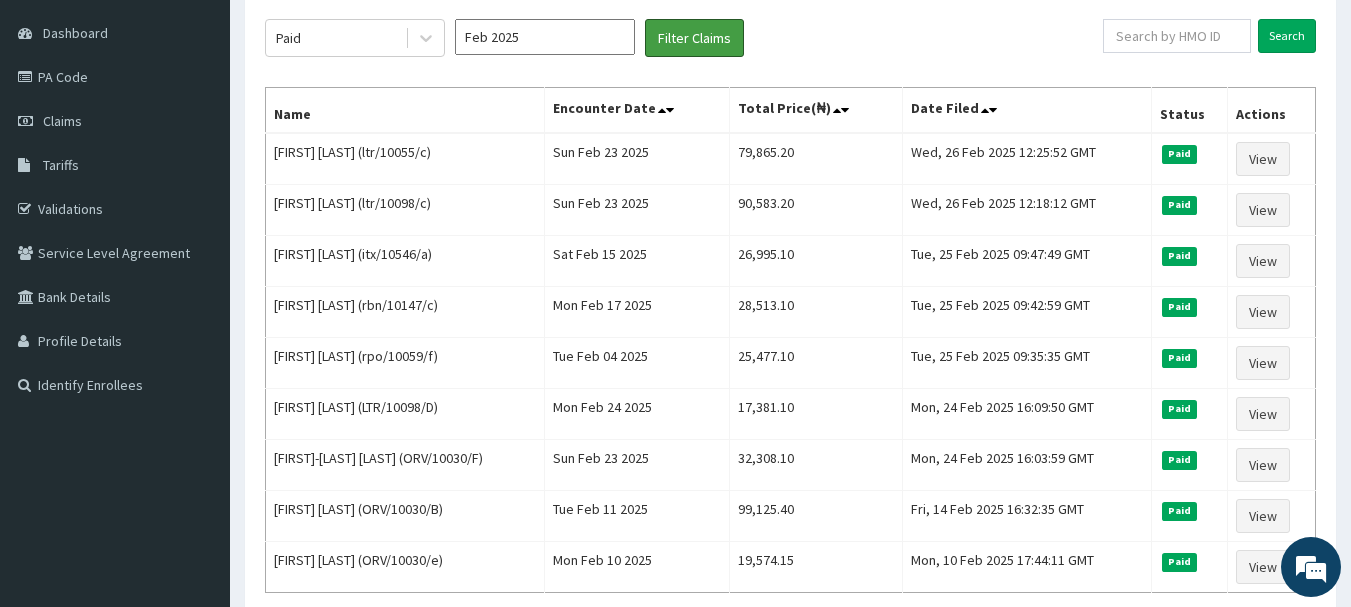 scroll, scrollTop: 190, scrollLeft: 0, axis: vertical 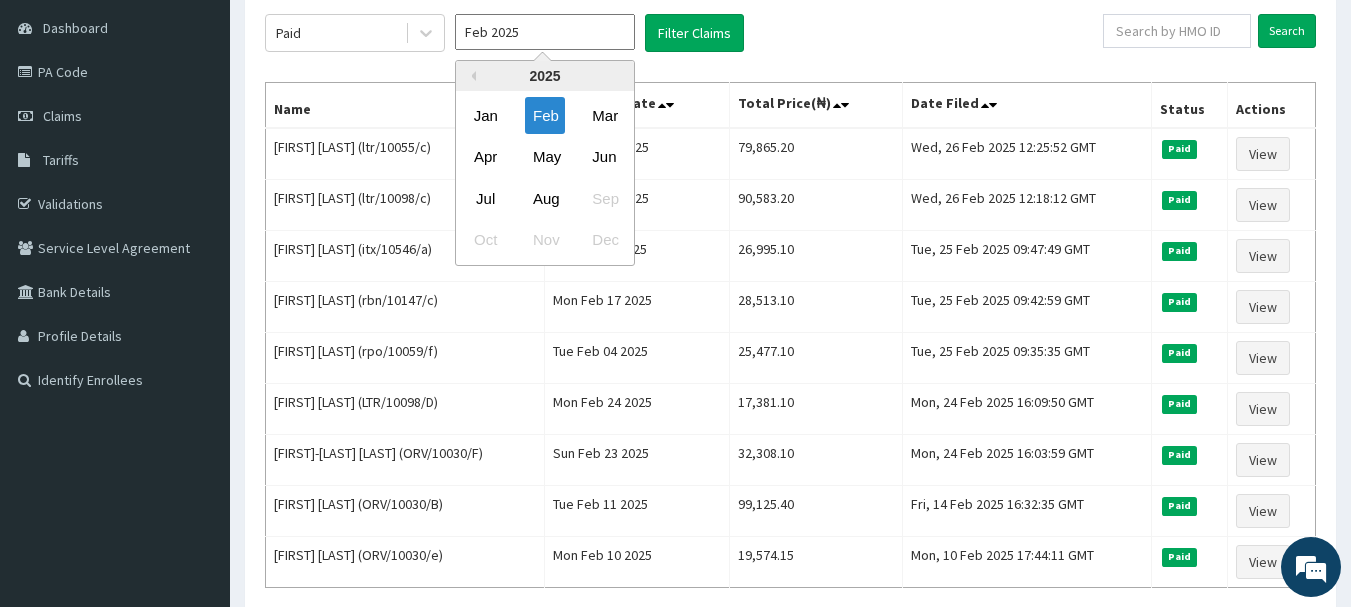 click on "Feb 2025" at bounding box center [545, 32] 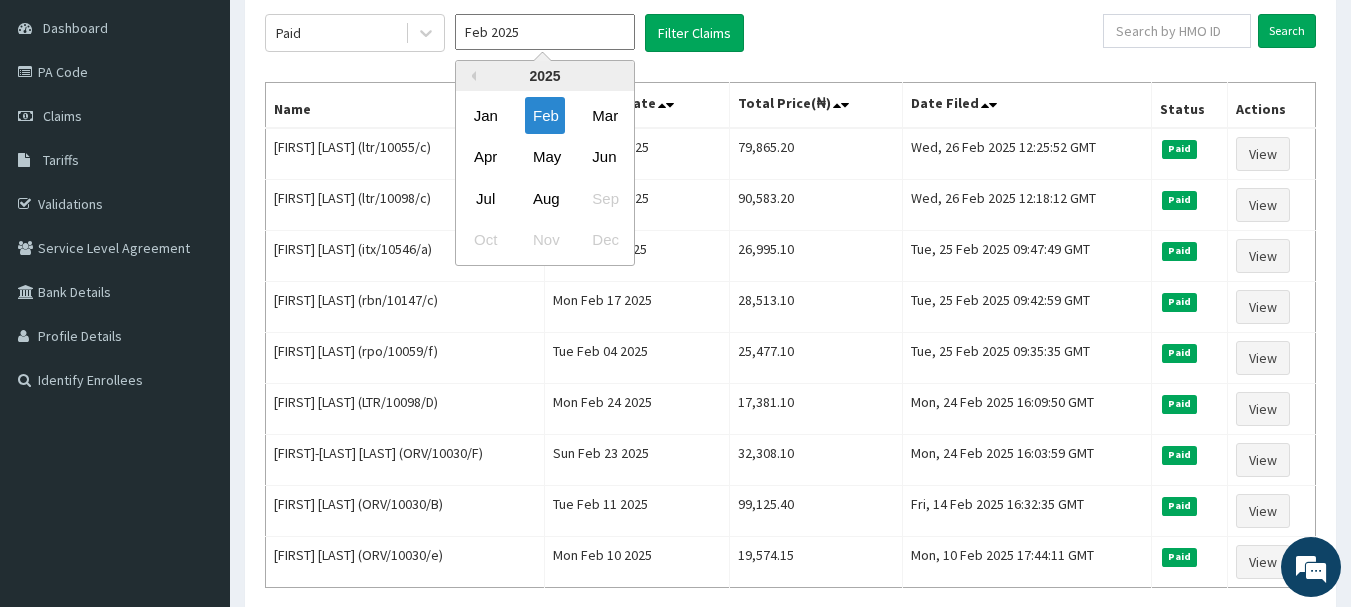 drag, startPoint x: 605, startPoint y: 124, endPoint x: 626, endPoint y: 63, distance: 64.513565 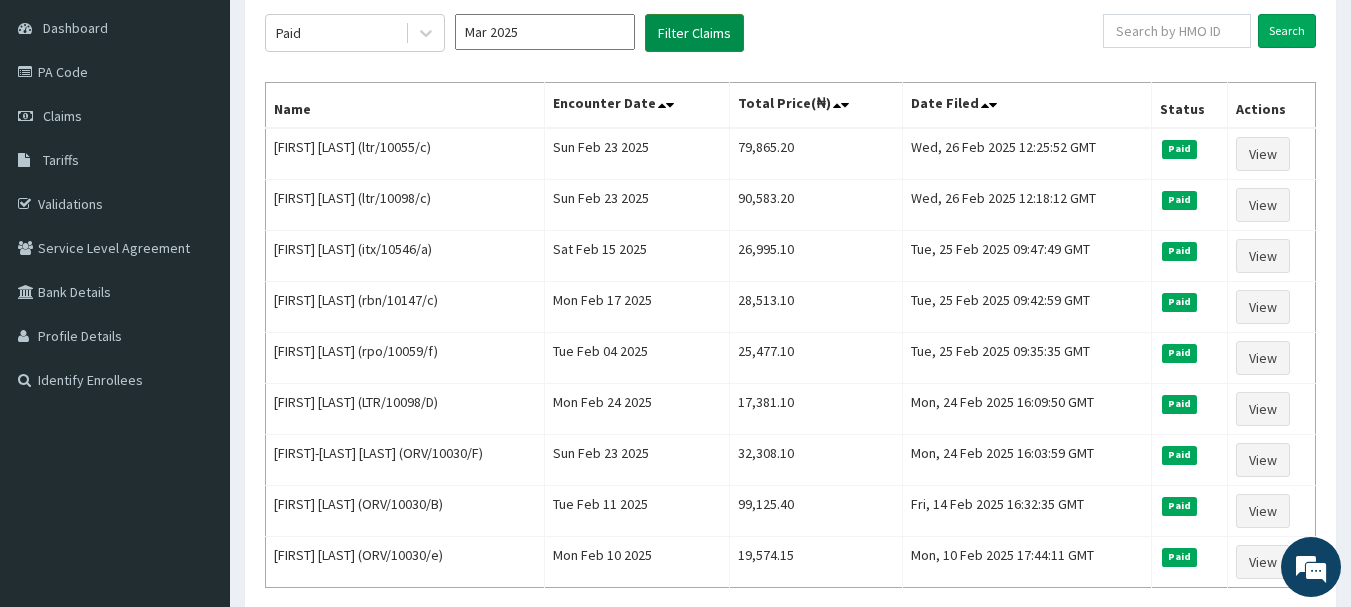 click on "Filter Claims" at bounding box center (694, 33) 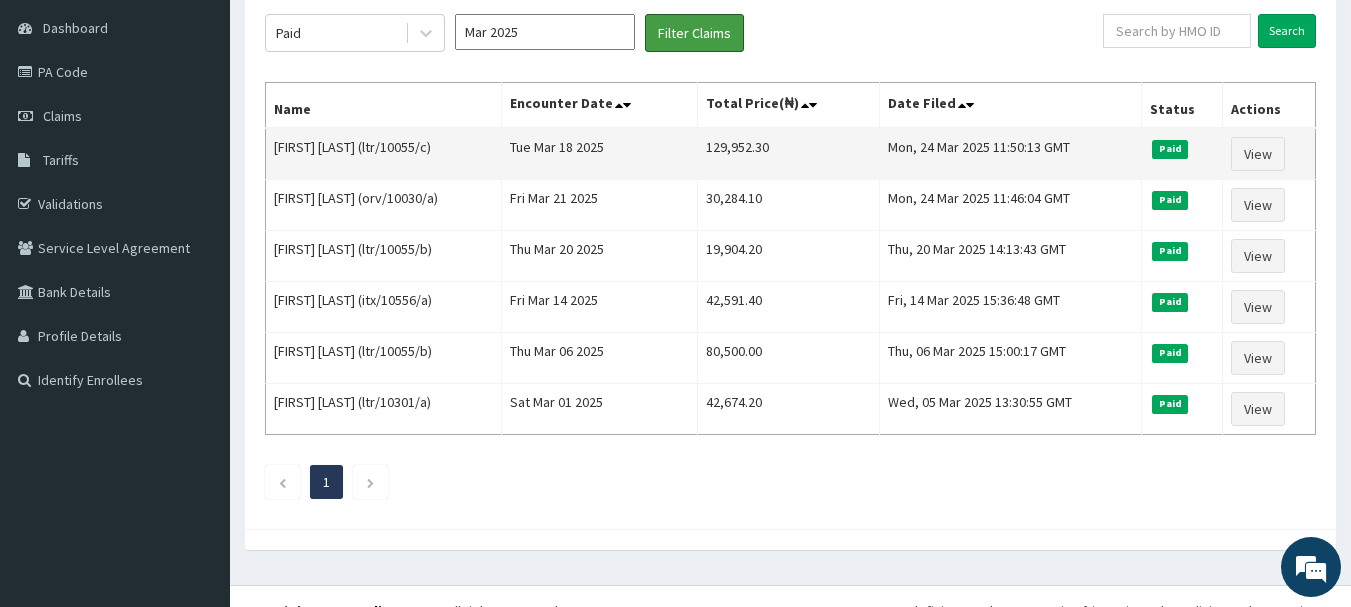 drag, startPoint x: 679, startPoint y: 25, endPoint x: 698, endPoint y: 158, distance: 134.3503 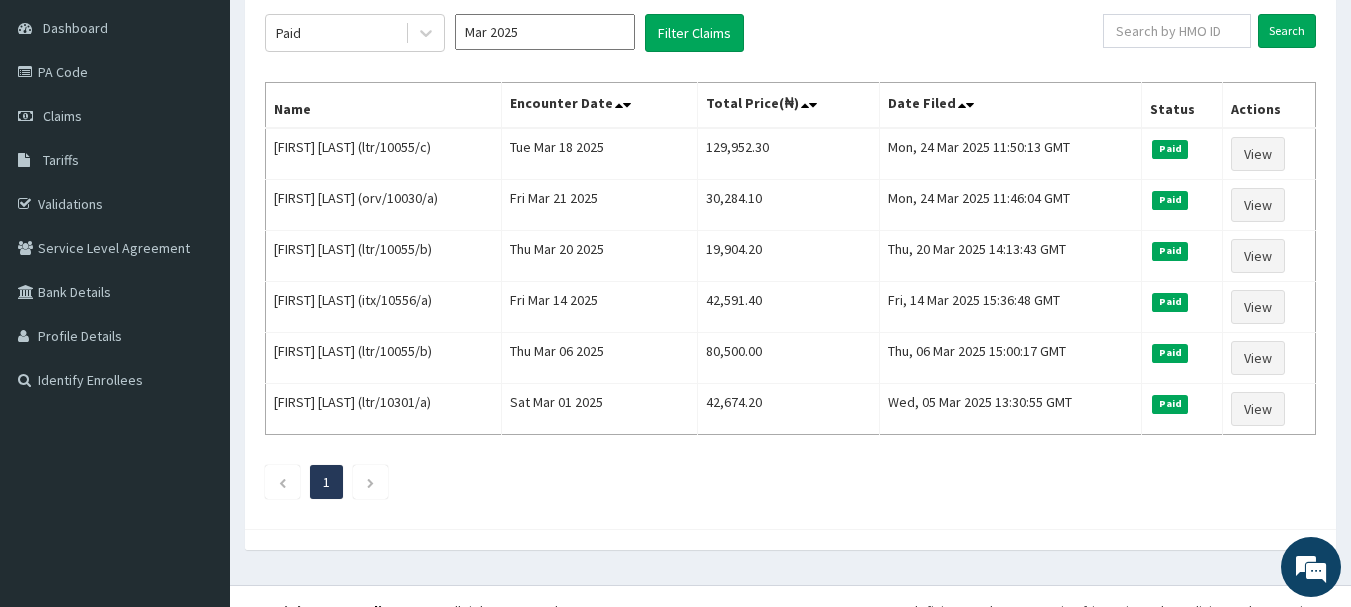 click on "Mar 2025" at bounding box center [545, 32] 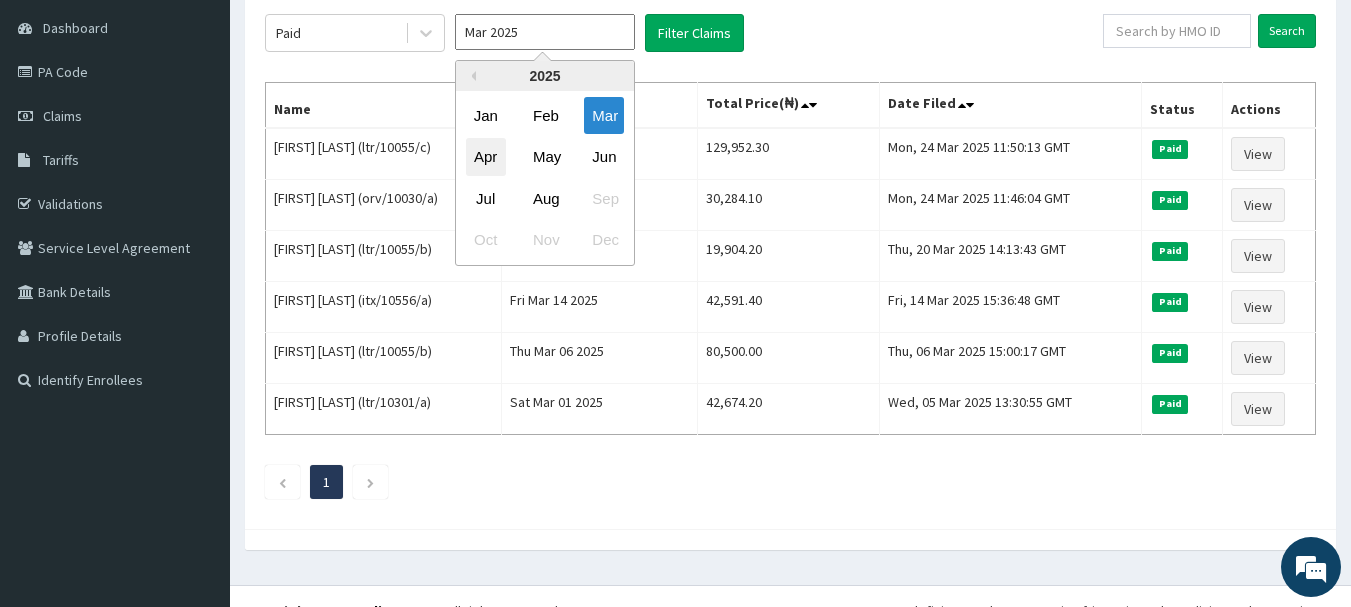 click on "Apr" at bounding box center (486, 157) 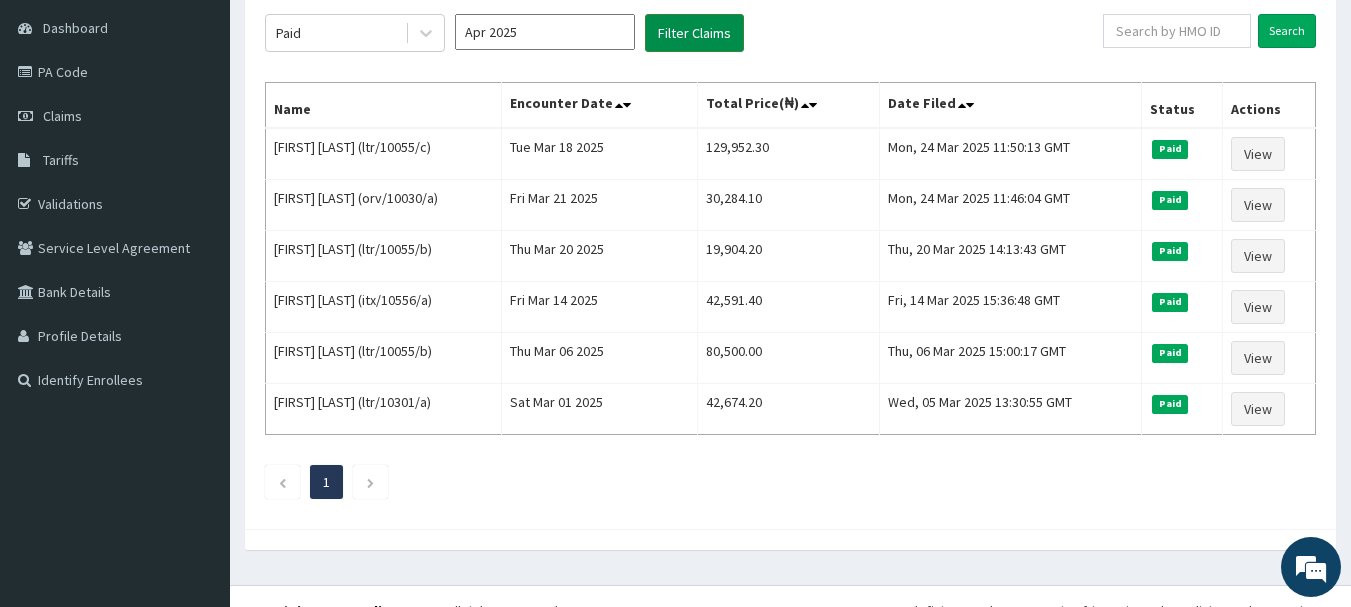 click on "Filter Claims" at bounding box center (694, 33) 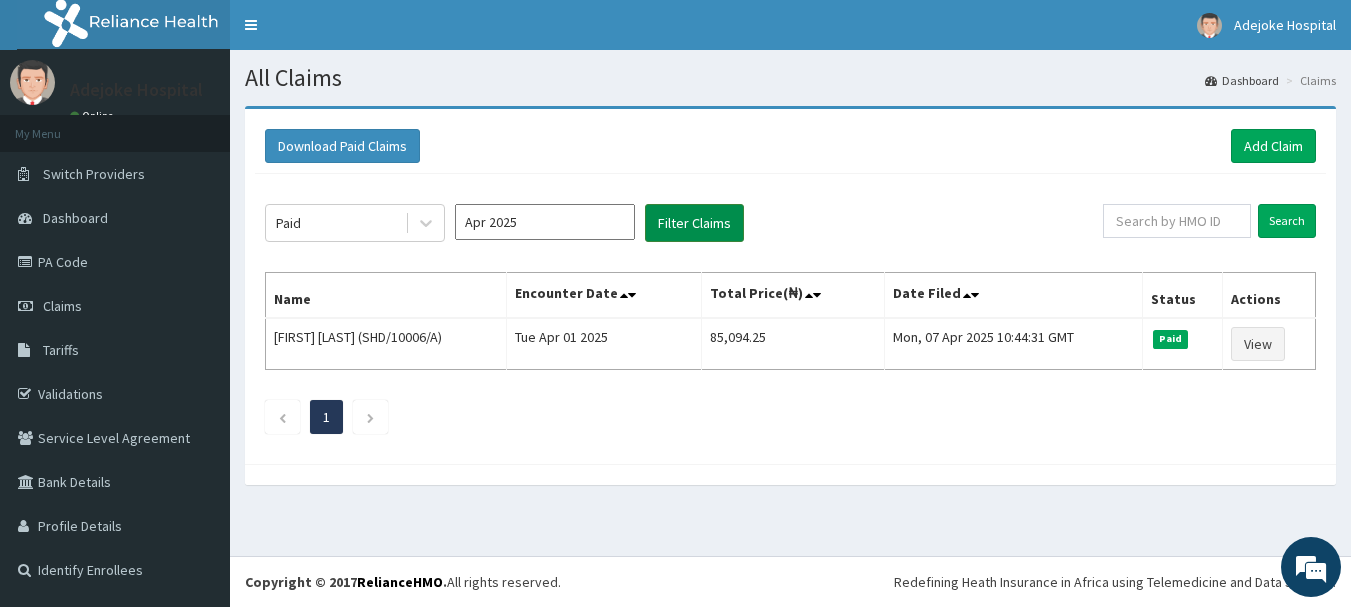 scroll, scrollTop: 0, scrollLeft: 0, axis: both 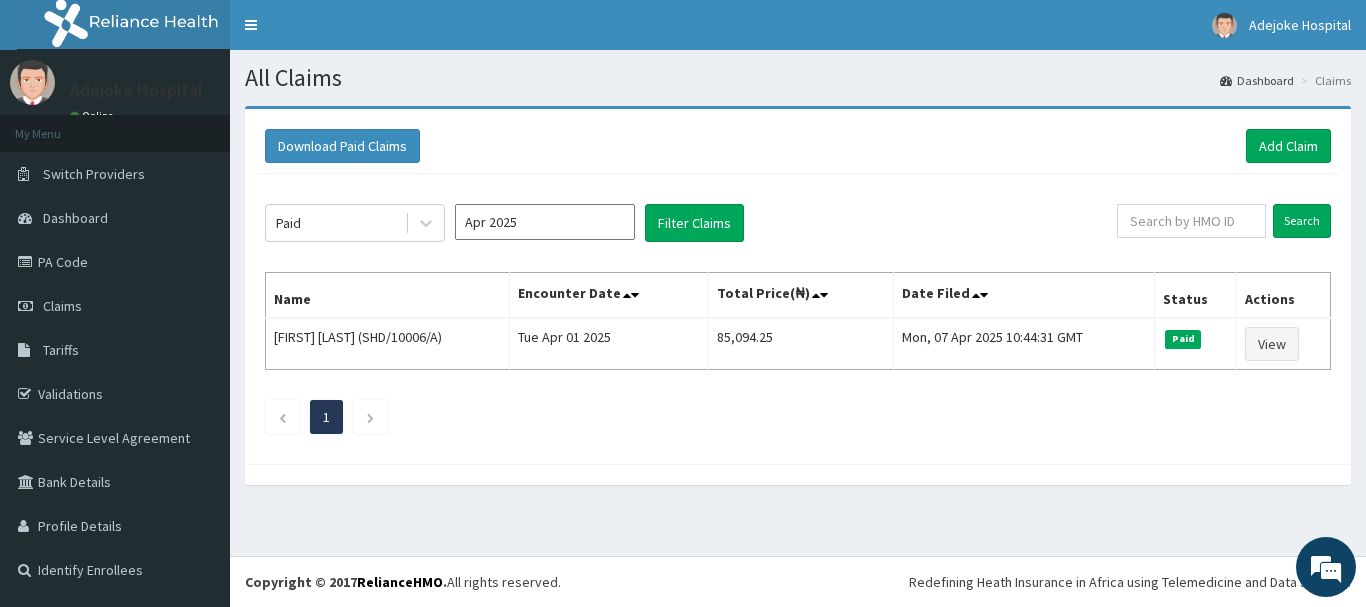 click on "Apr 2025" at bounding box center (545, 222) 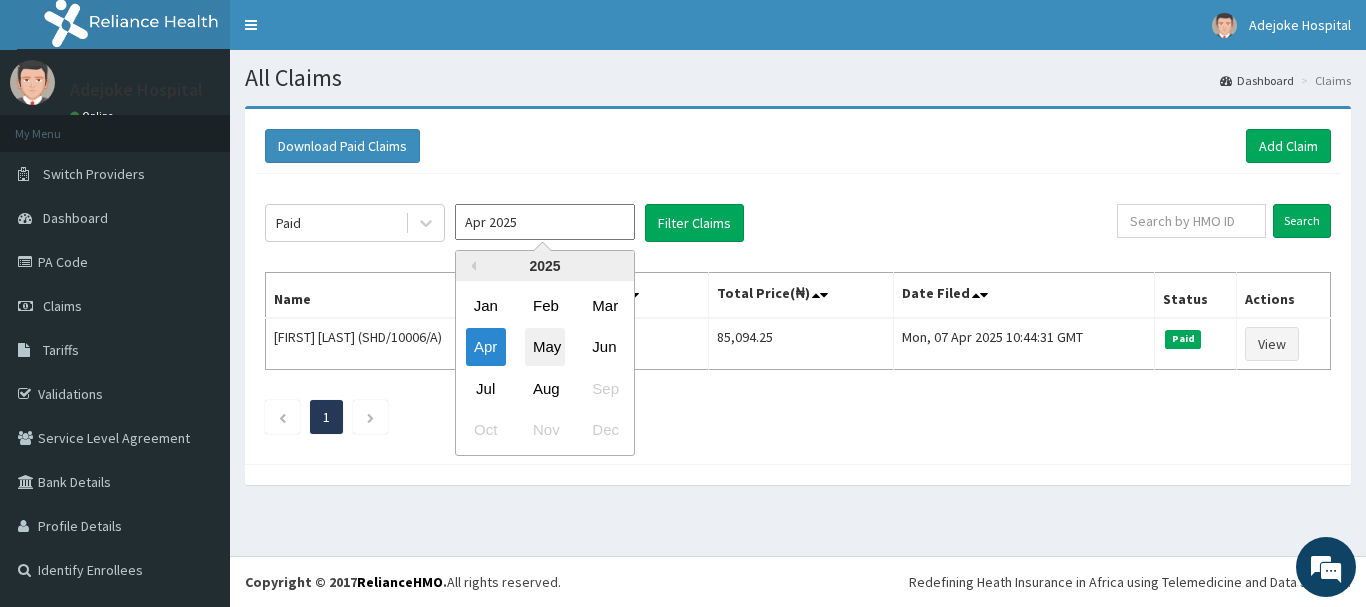 click on "May" at bounding box center [545, 347] 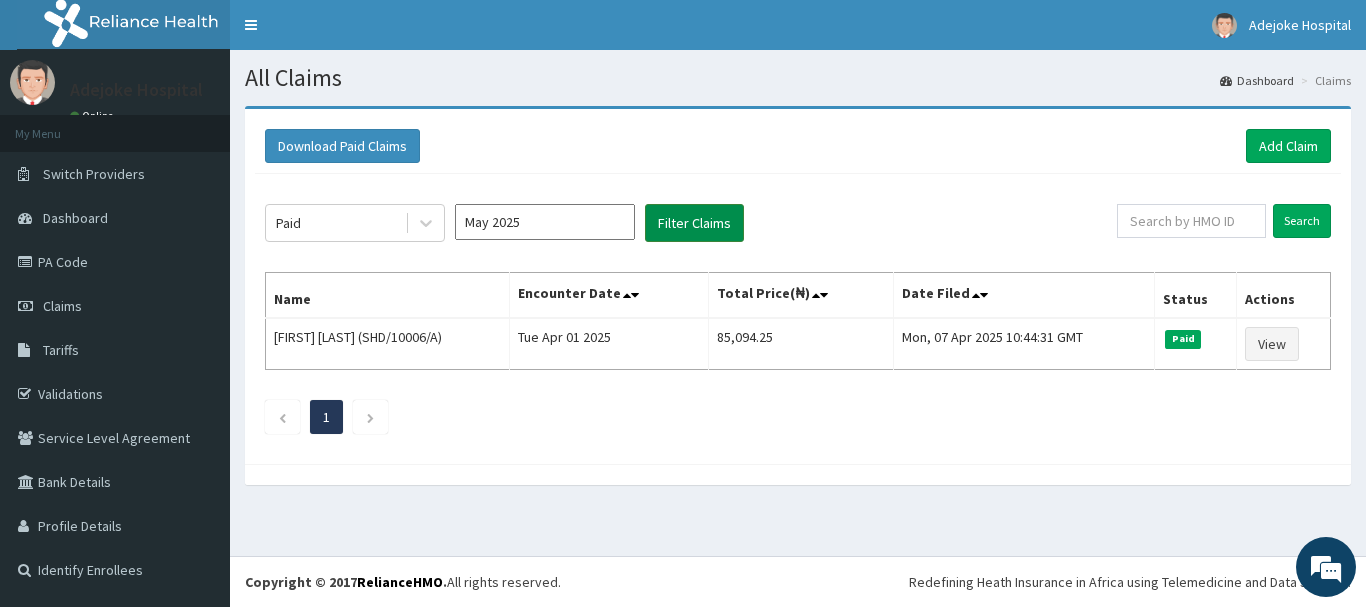 click on "Filter Claims" at bounding box center [694, 223] 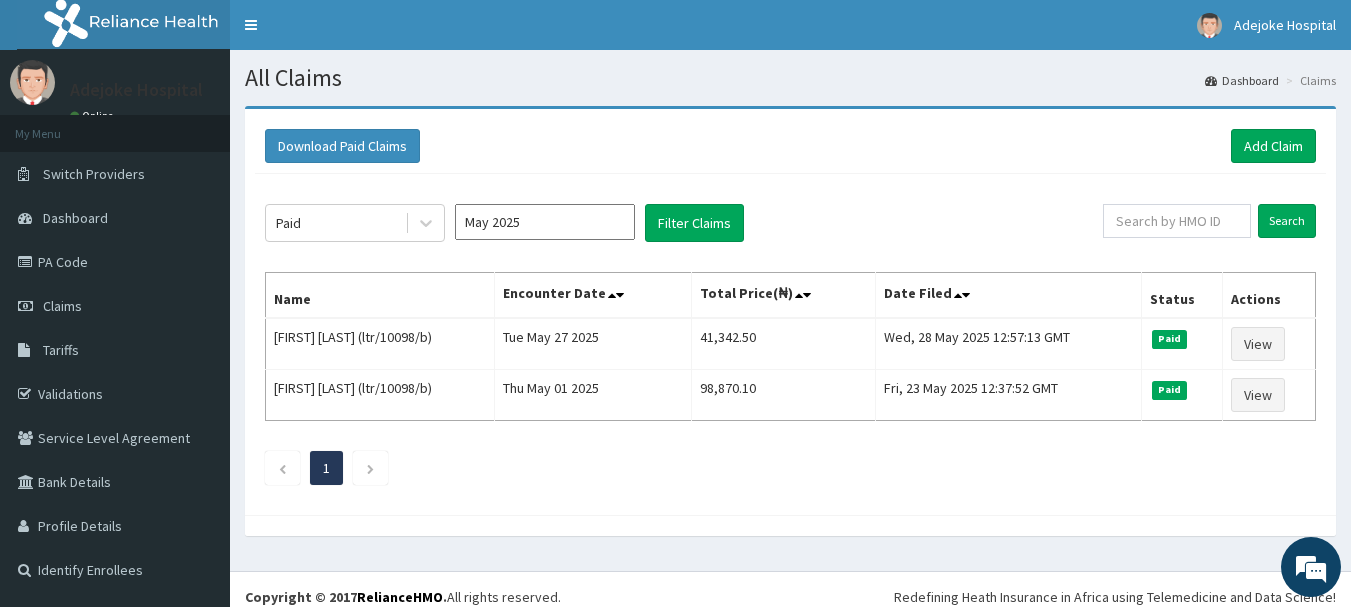 click on "May 2025" at bounding box center [545, 222] 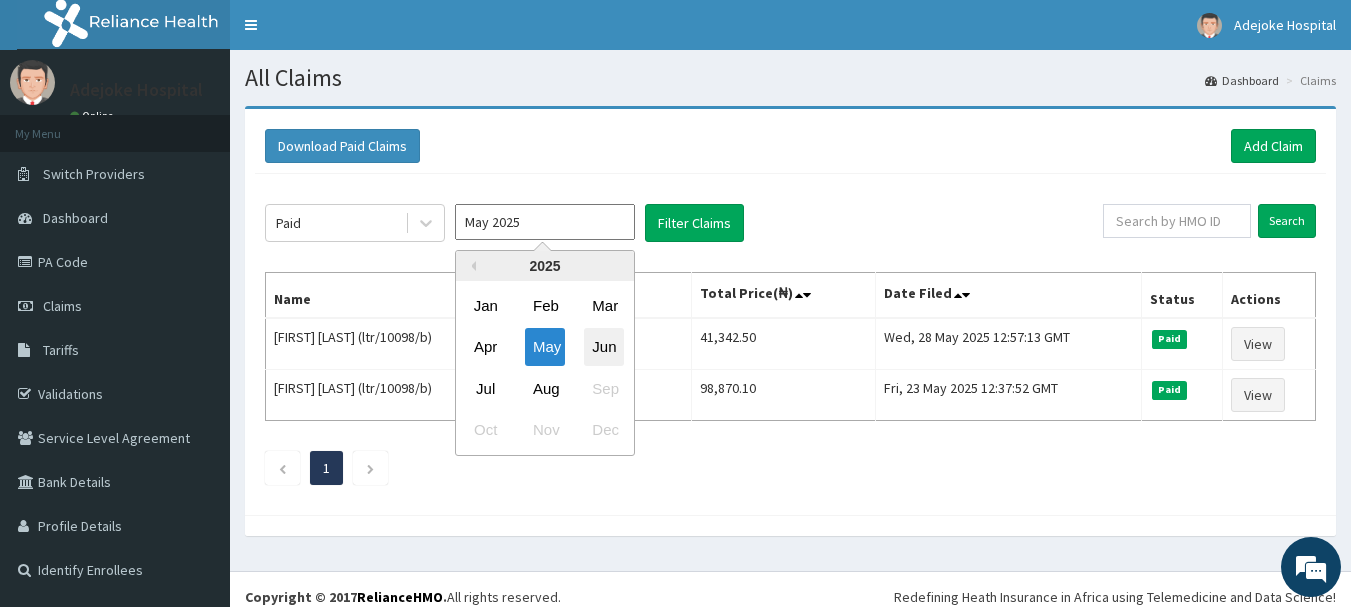 click on "Jun" at bounding box center [604, 347] 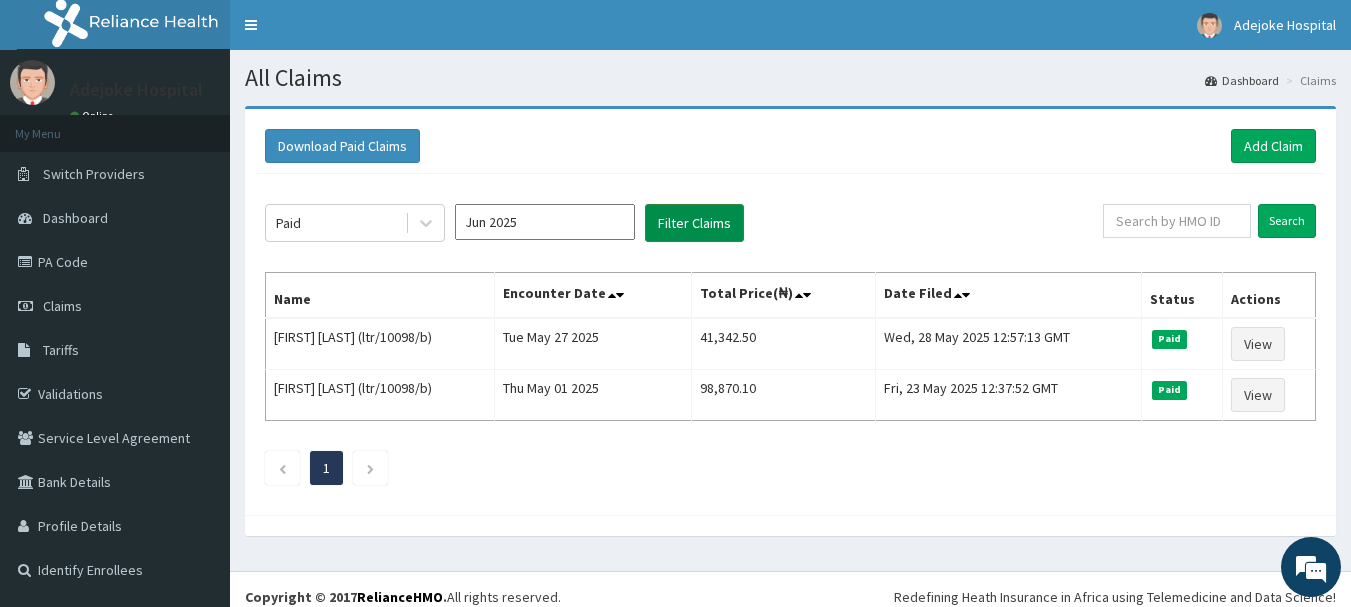 click on "Filter Claims" at bounding box center (694, 223) 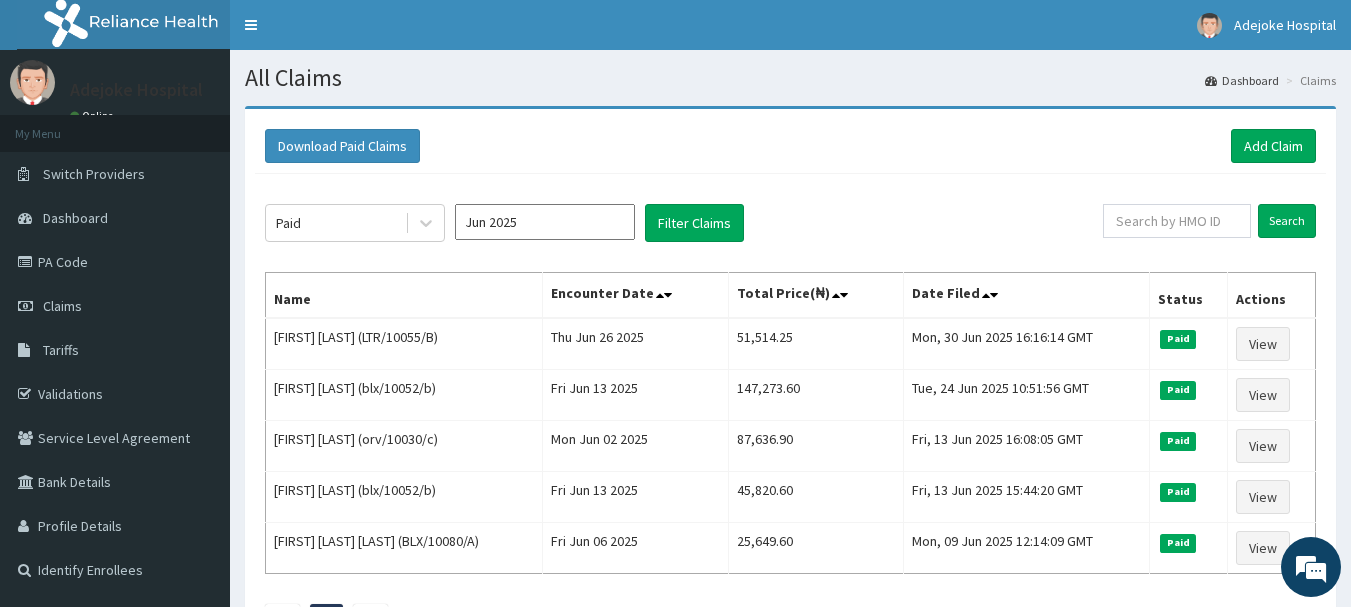 click on "Jun 2025" at bounding box center [545, 222] 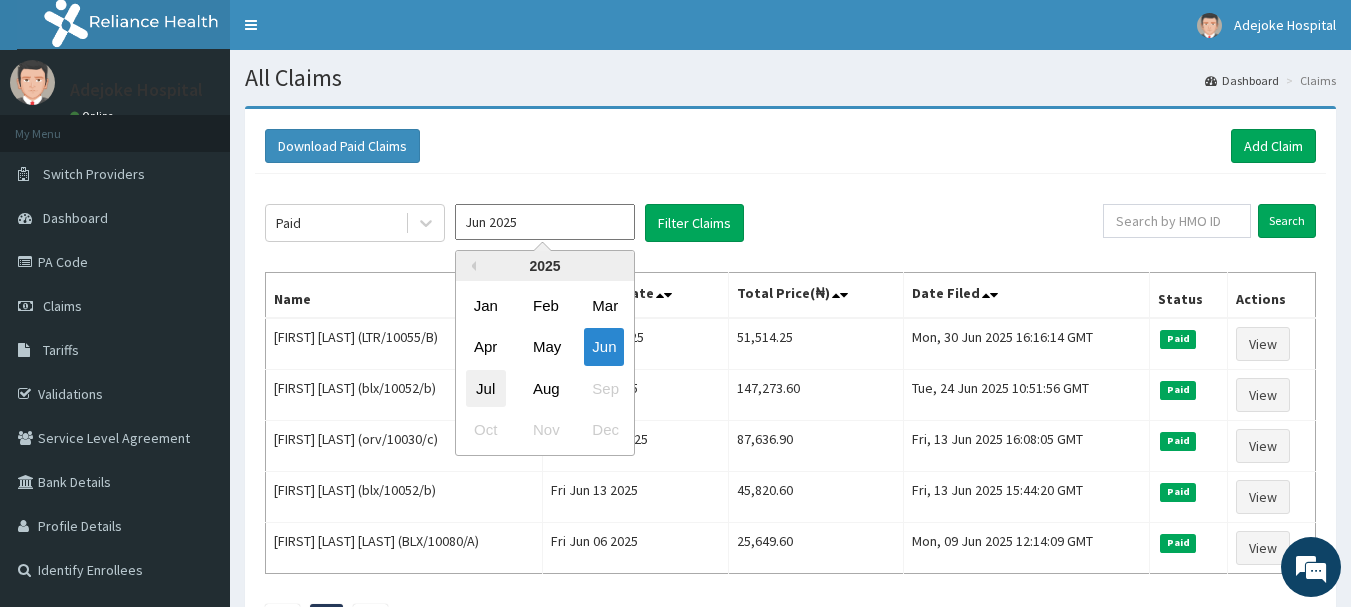 click on "Jul" at bounding box center [486, 388] 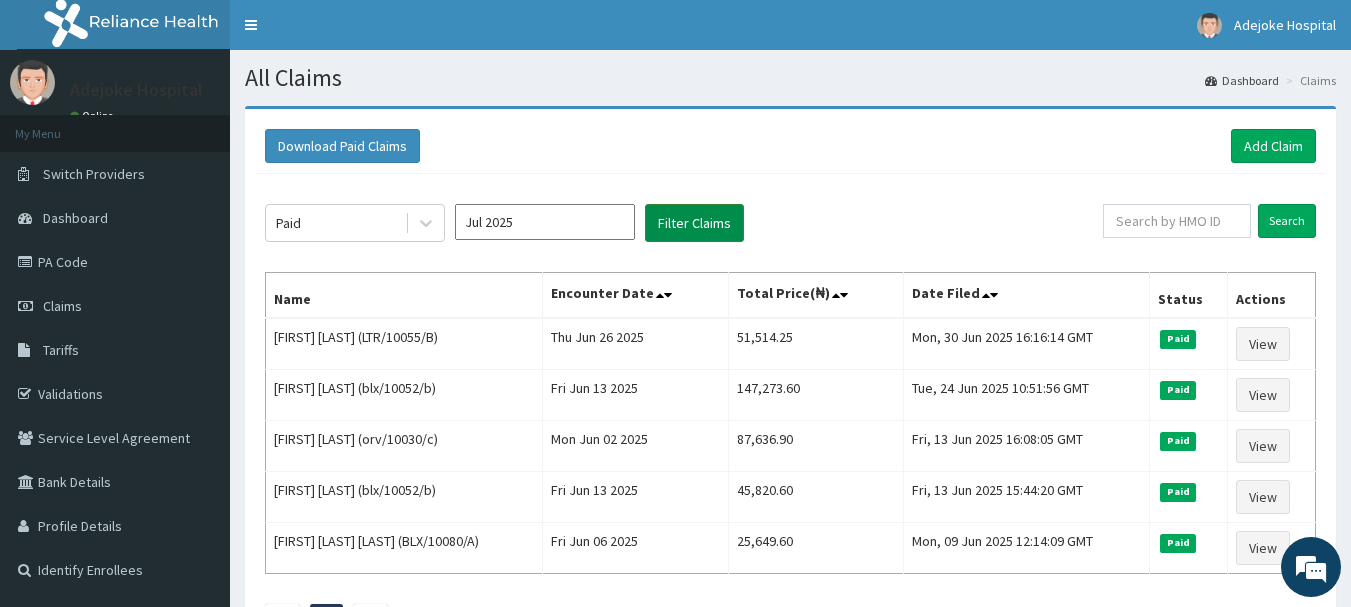 click on "Filter Claims" at bounding box center (694, 223) 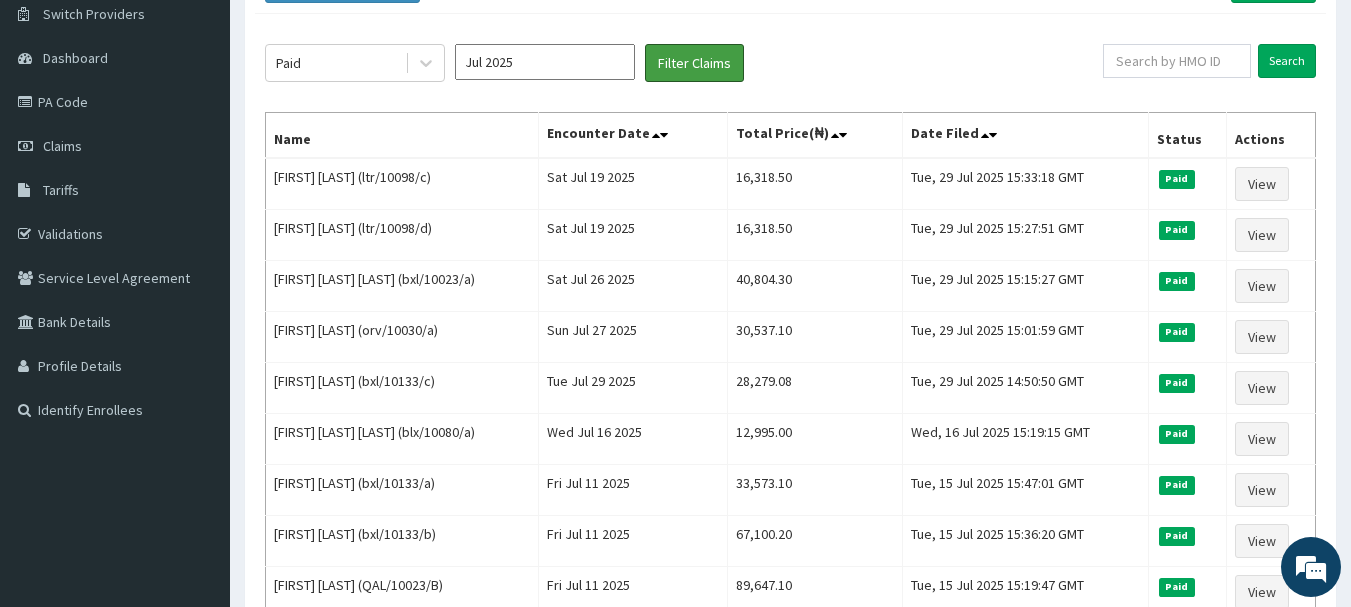 scroll, scrollTop: 176, scrollLeft: 0, axis: vertical 